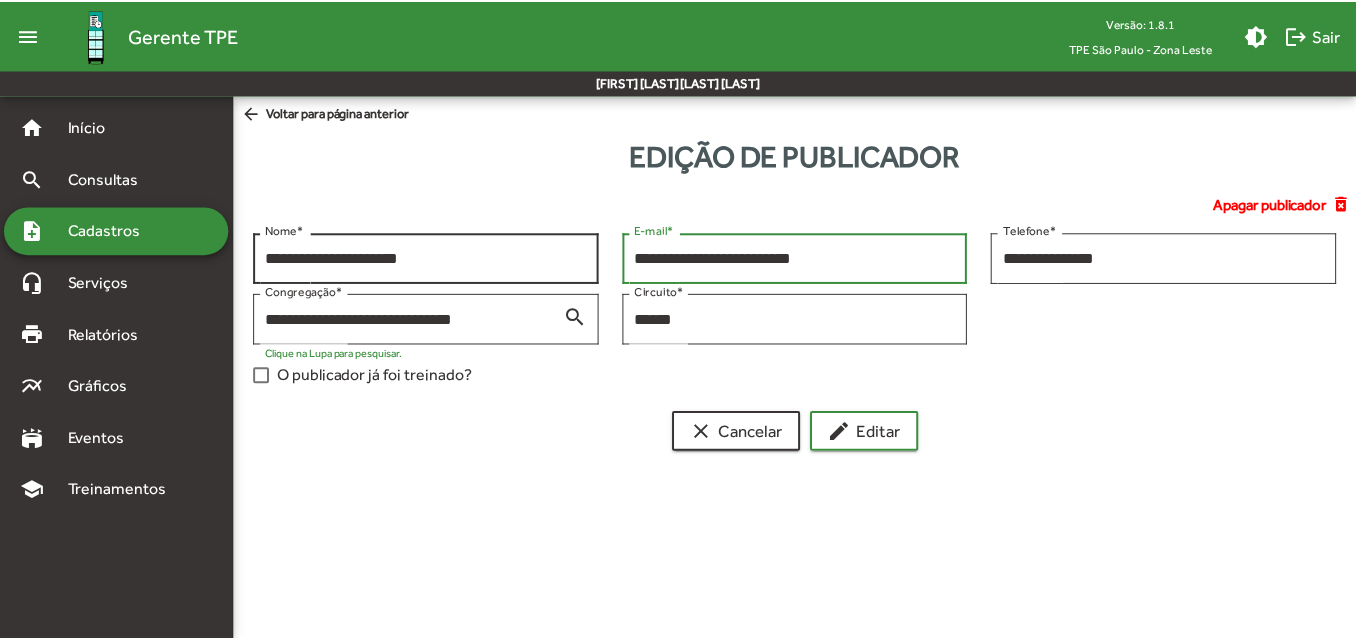 scroll, scrollTop: 0, scrollLeft: 0, axis: both 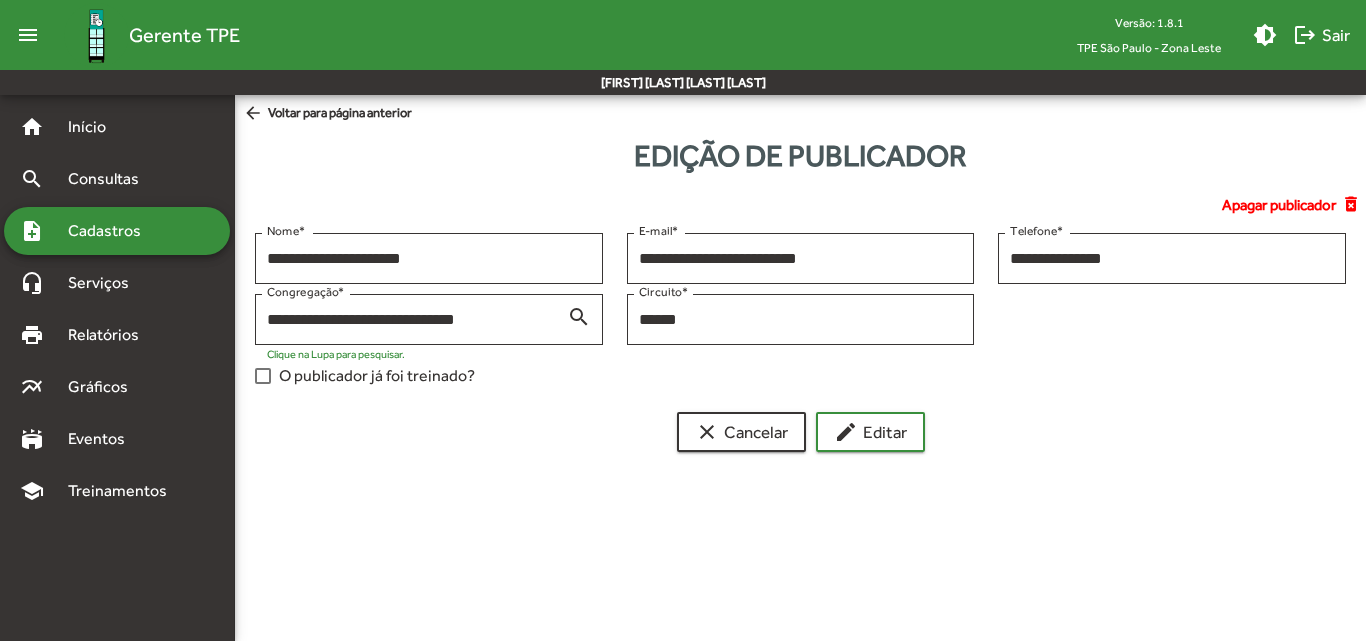 click on "arrow_back  Voltar para página anterior" 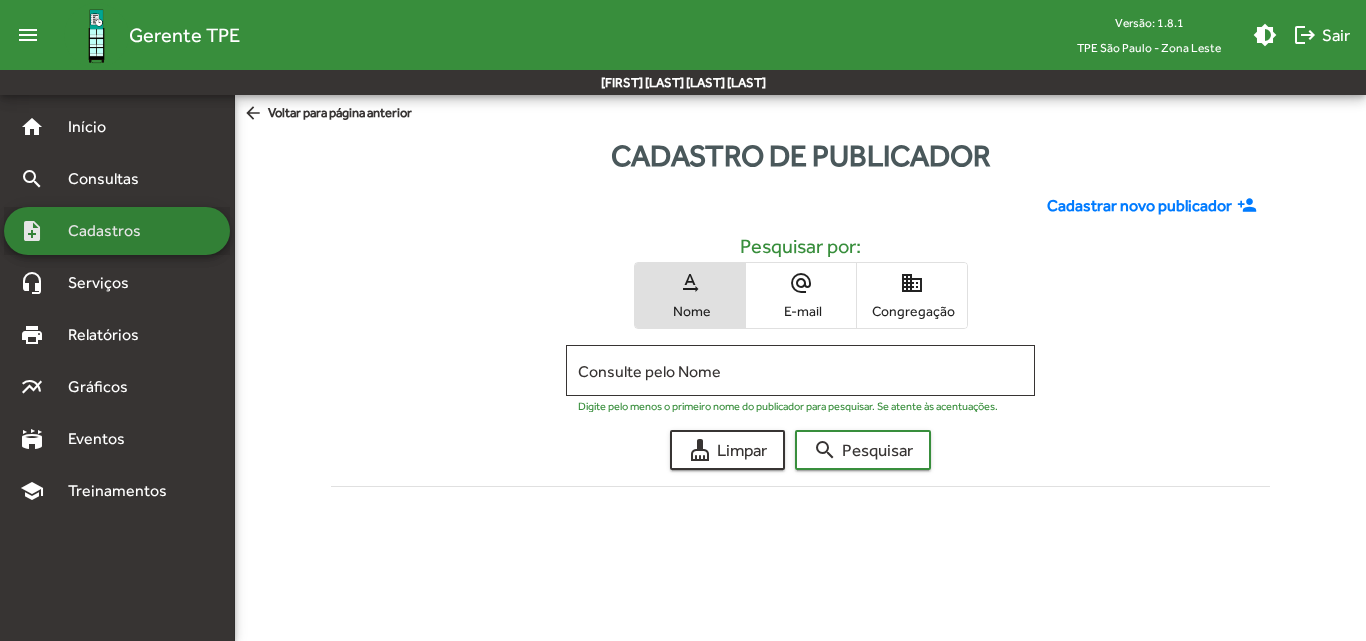 click on "Cadastros" at bounding box center [111, 231] 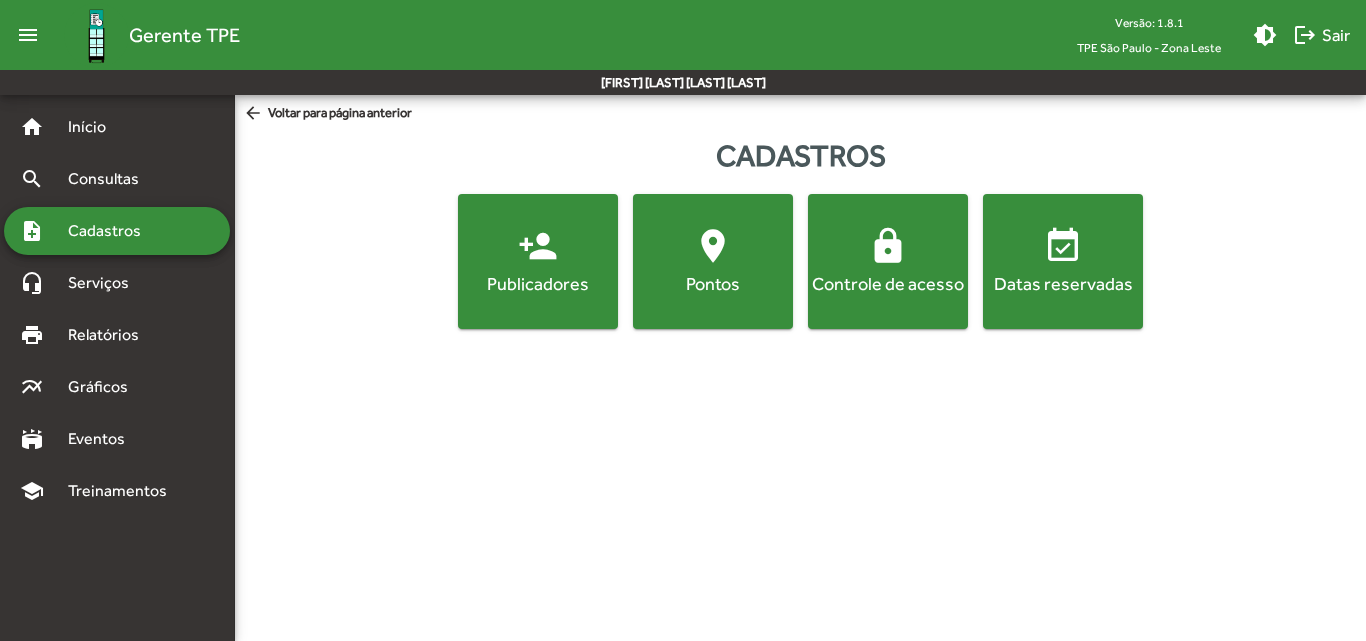 click on "location_on  Pontos" 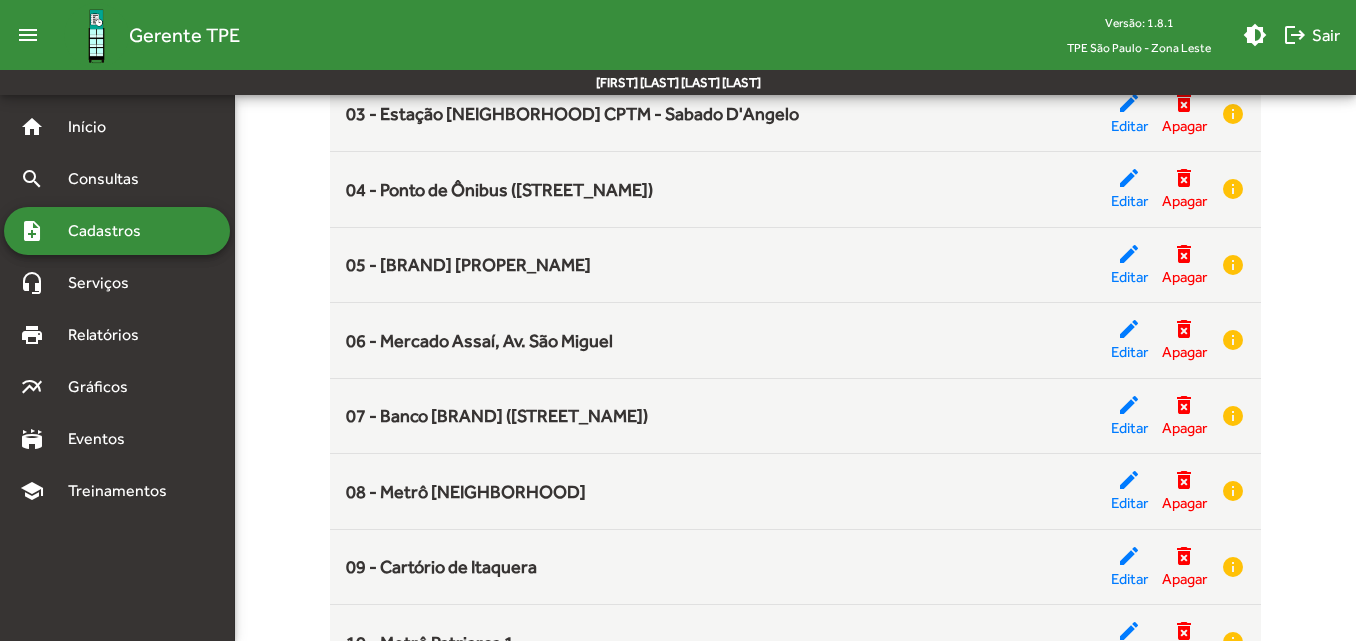 scroll, scrollTop: 400, scrollLeft: 0, axis: vertical 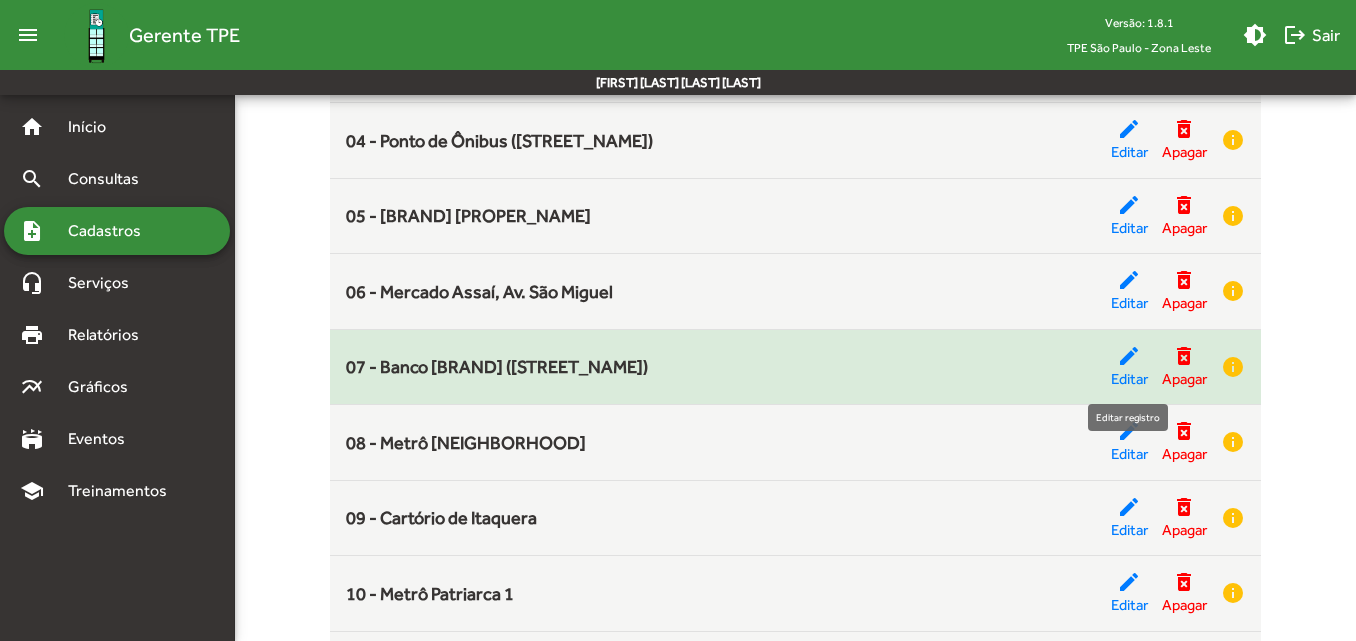 click on "edit" 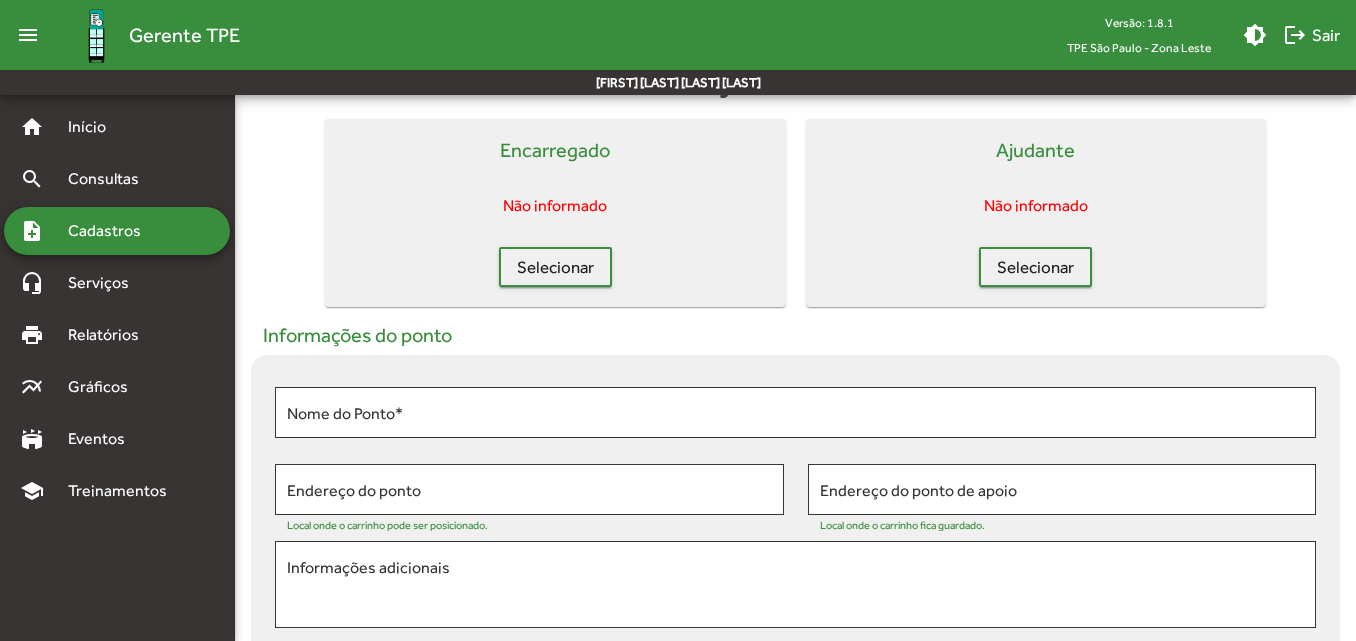 scroll, scrollTop: 0, scrollLeft: 0, axis: both 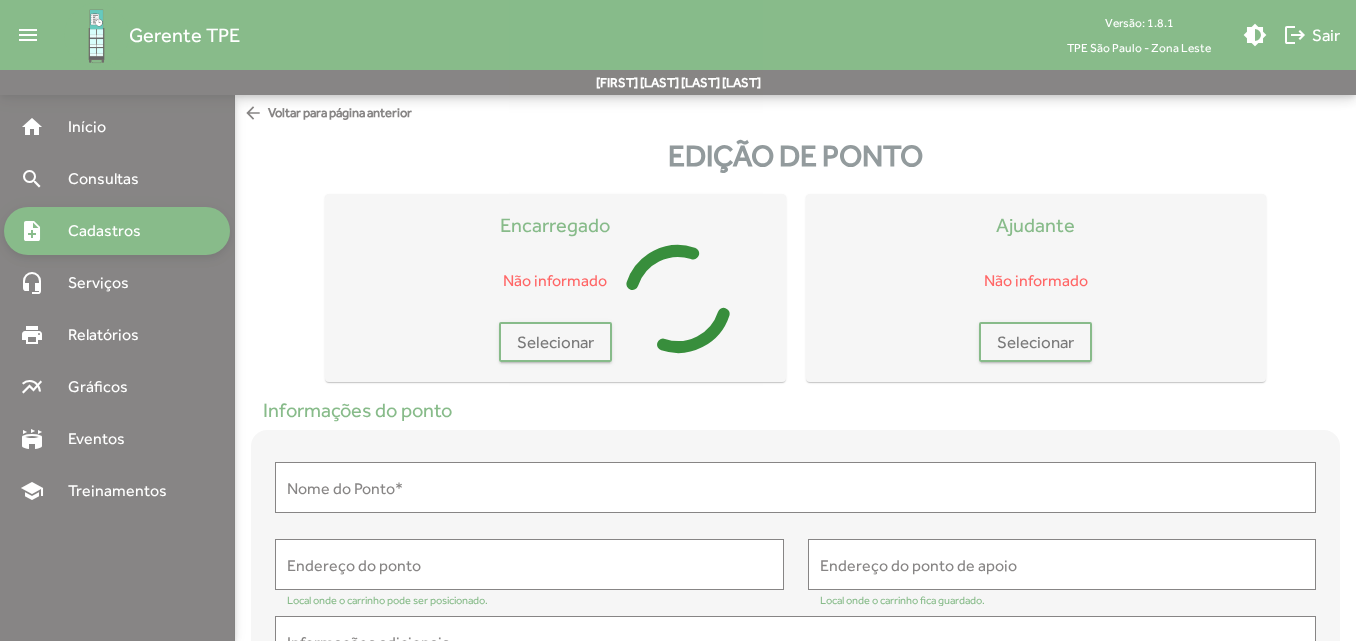 type on "**********" 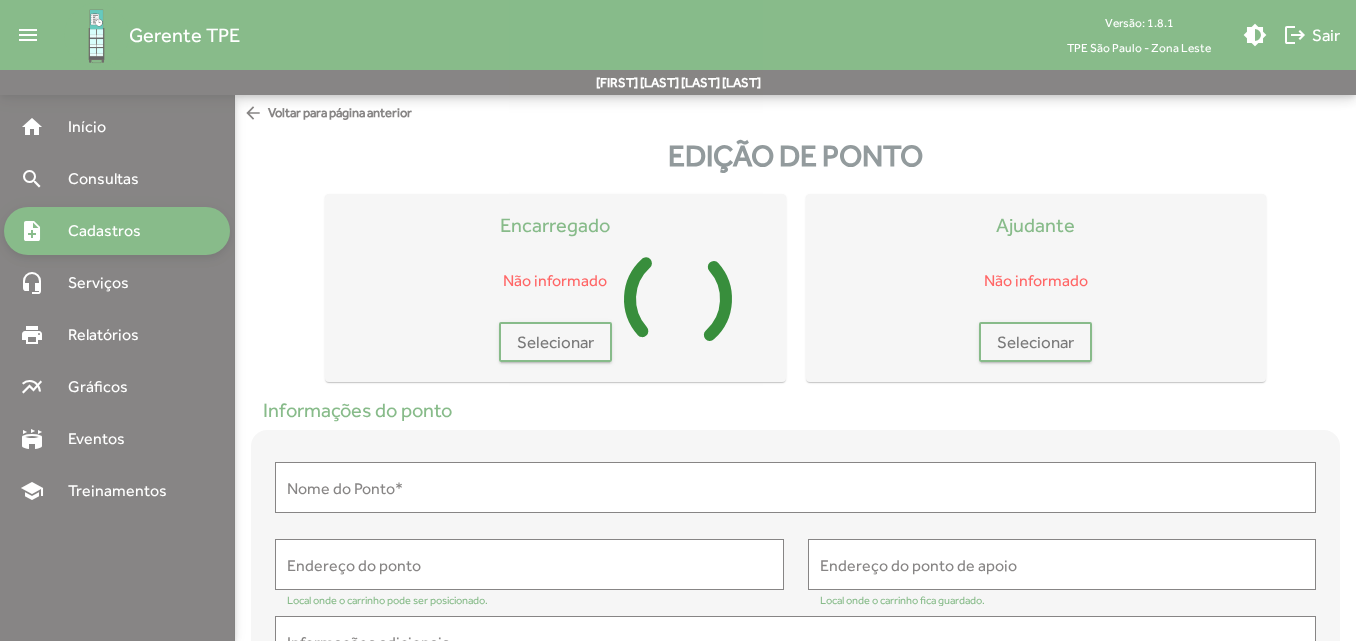 type on "**********" 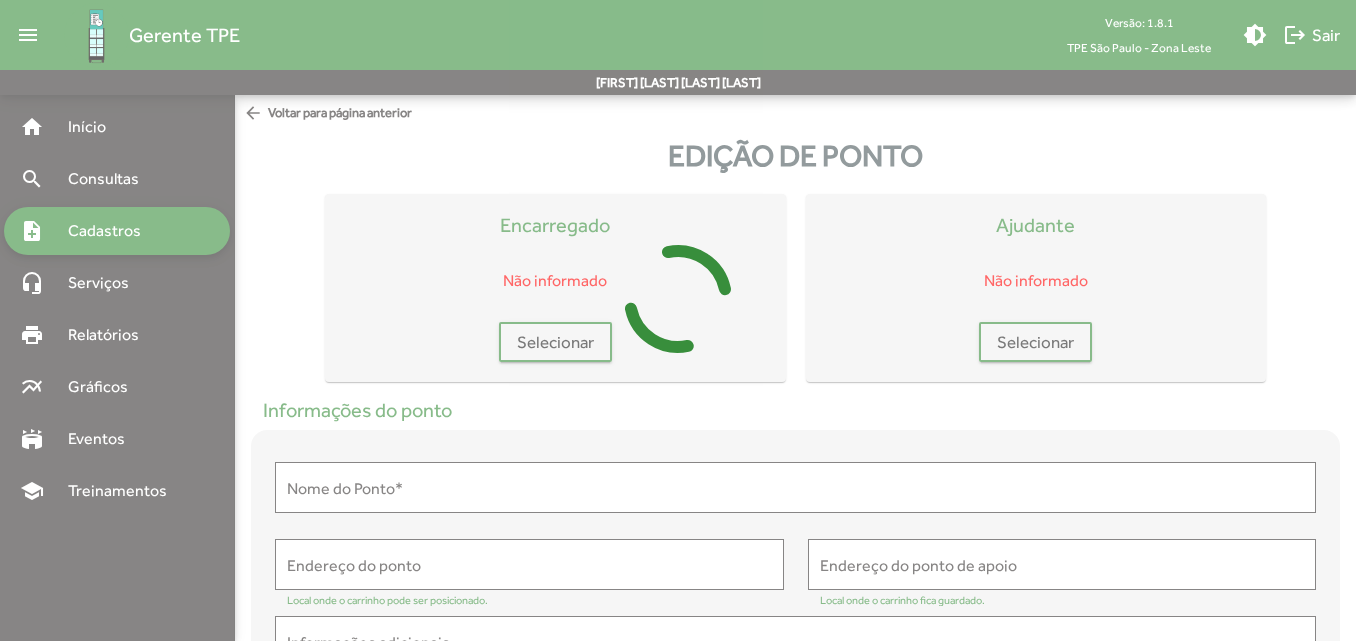 type on "**********" 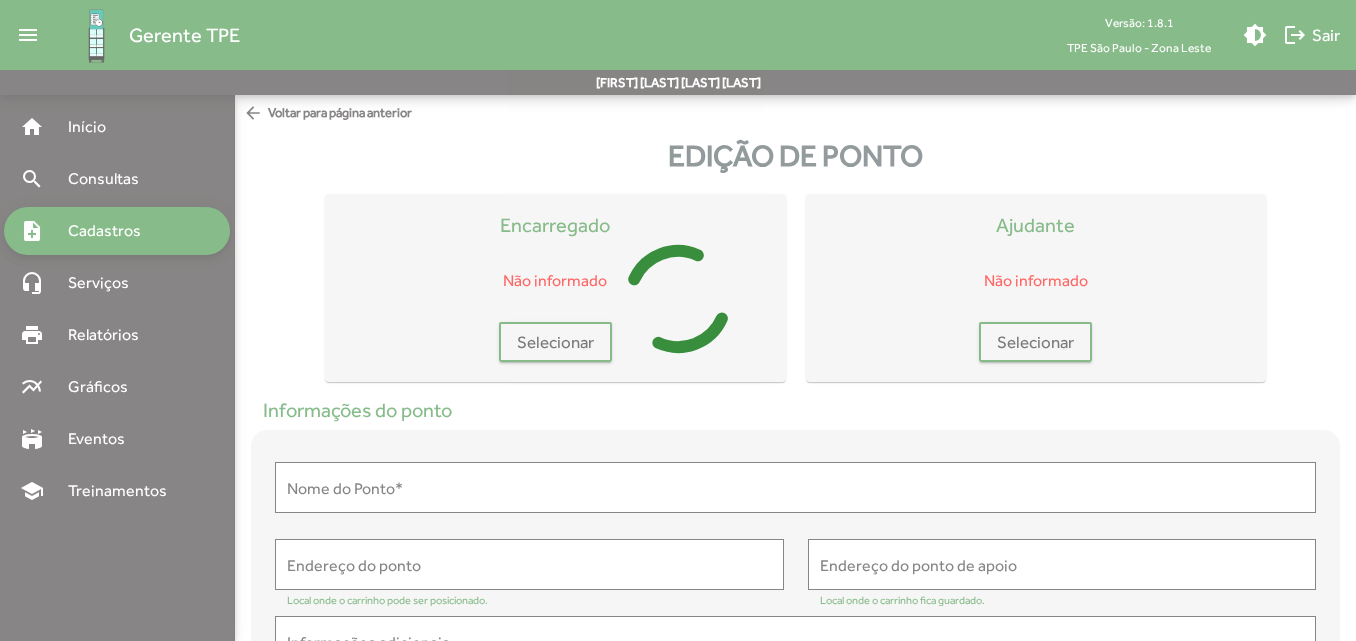 type on "**********" 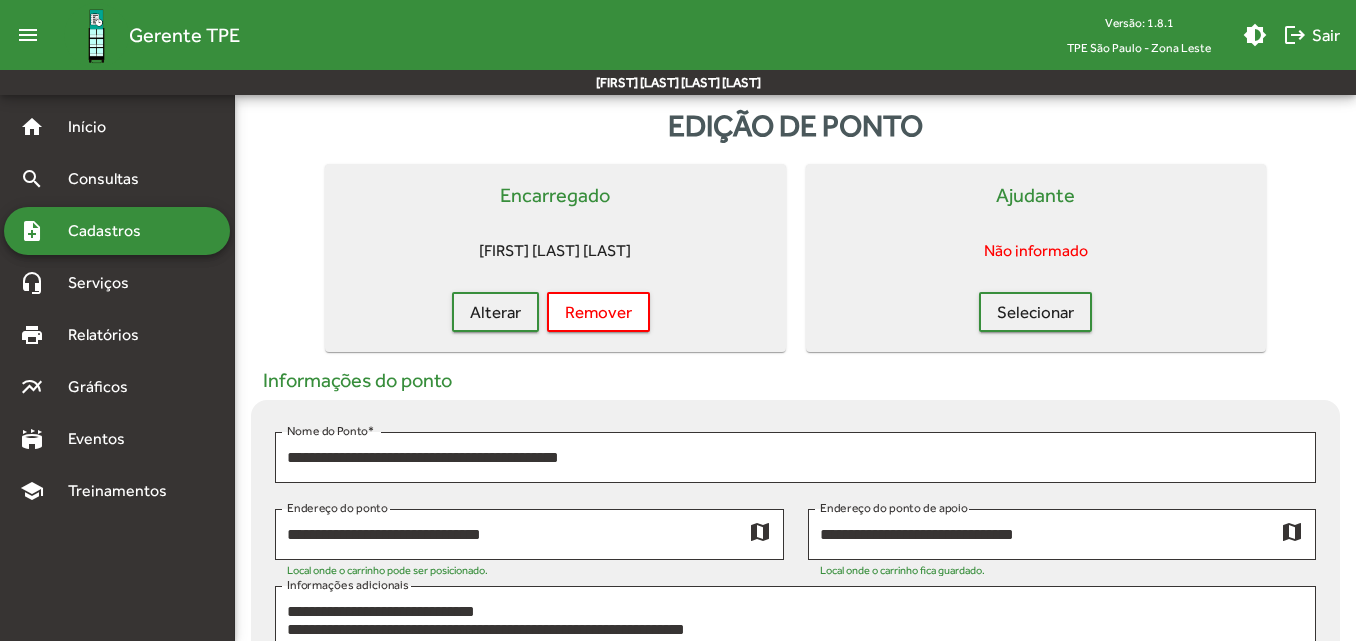 scroll, scrollTop: 0, scrollLeft: 0, axis: both 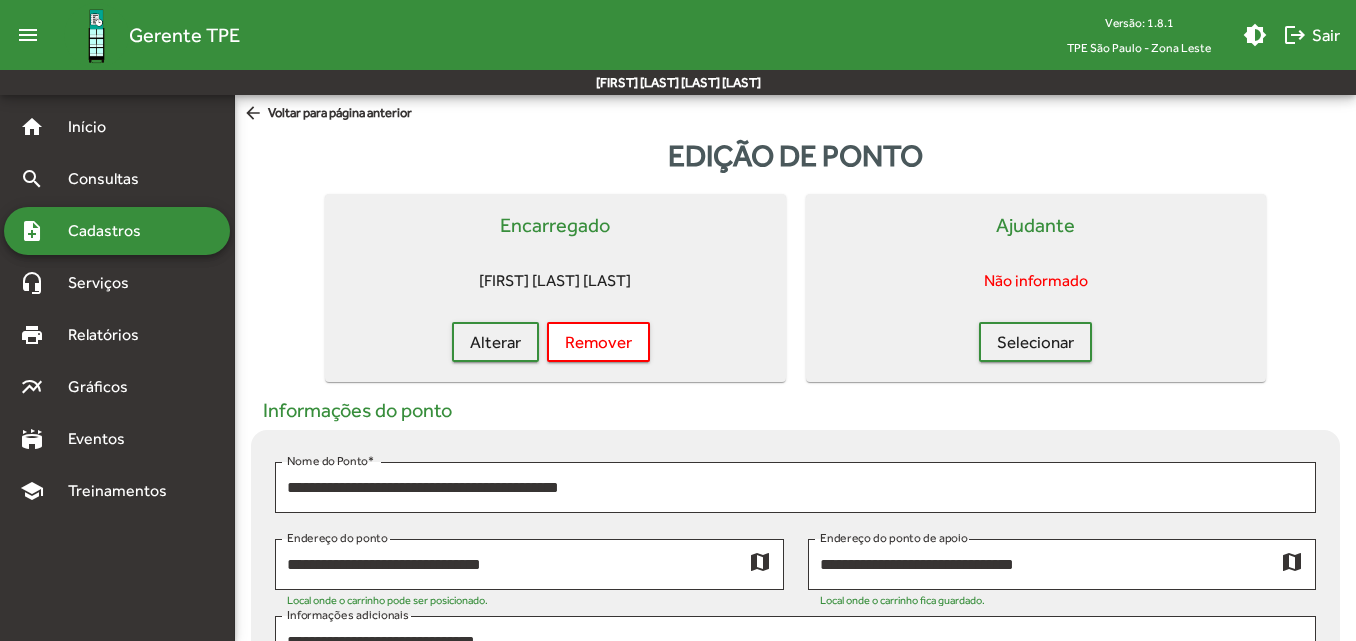 click on "arrow_back  Voltar para página anterior" 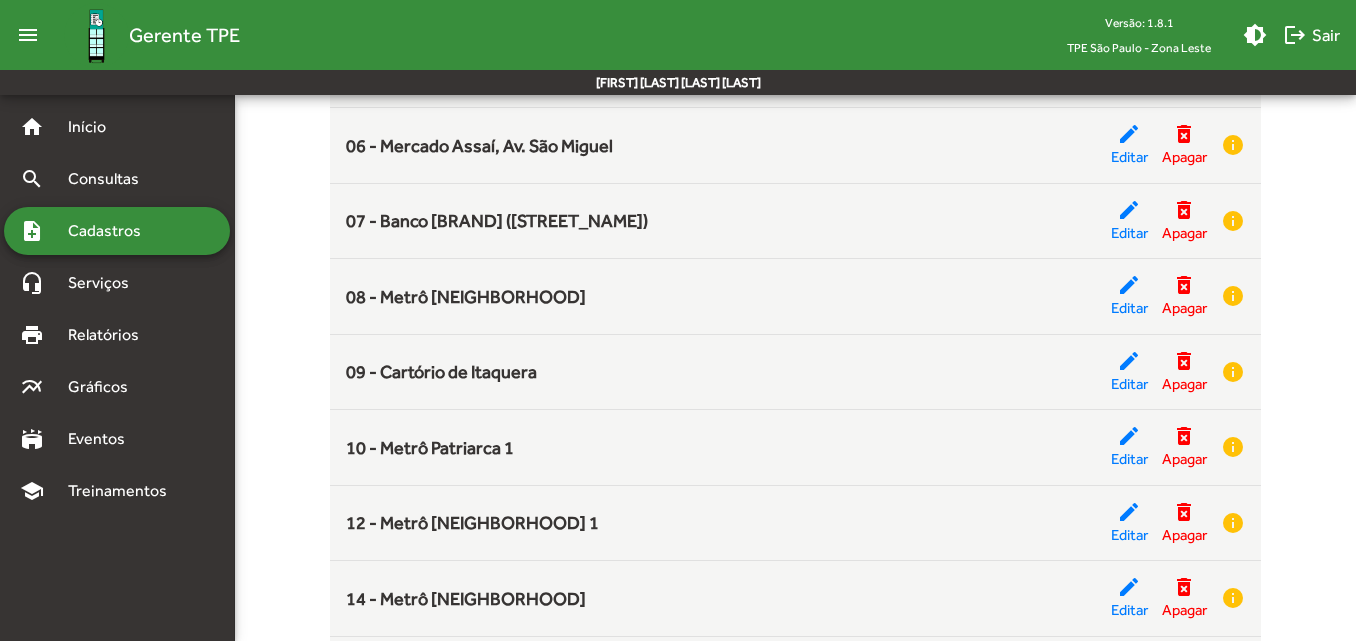 scroll, scrollTop: 600, scrollLeft: 0, axis: vertical 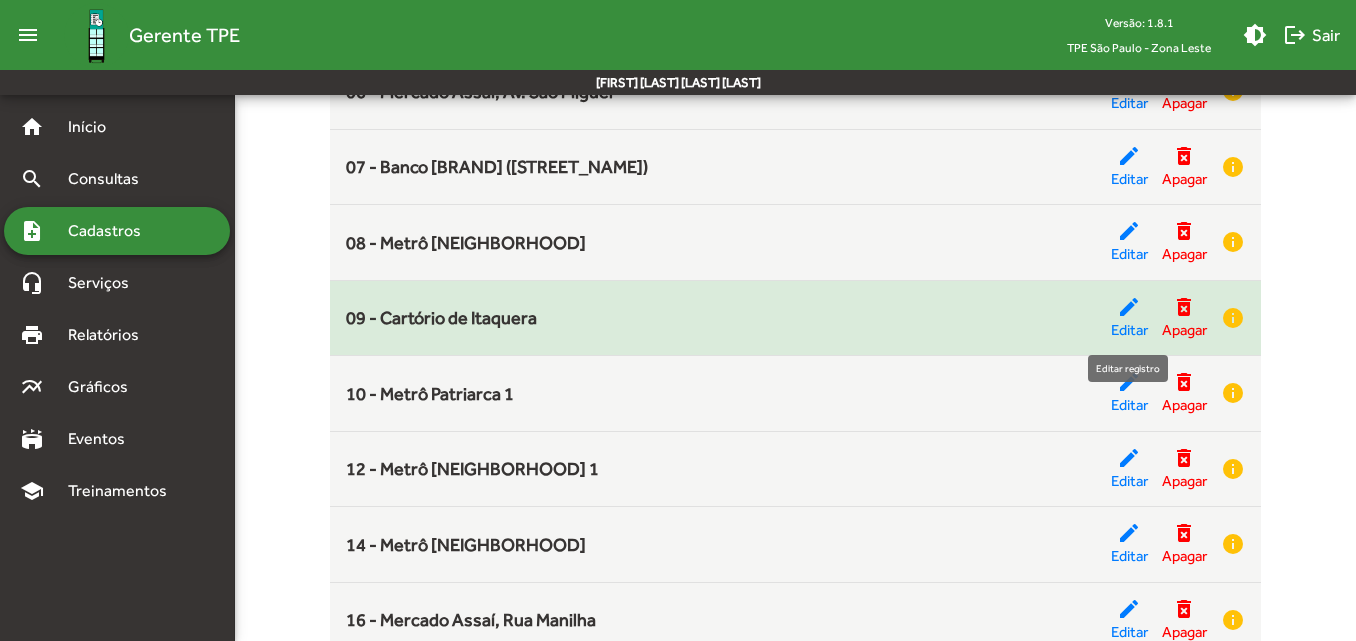 click on "Editar" 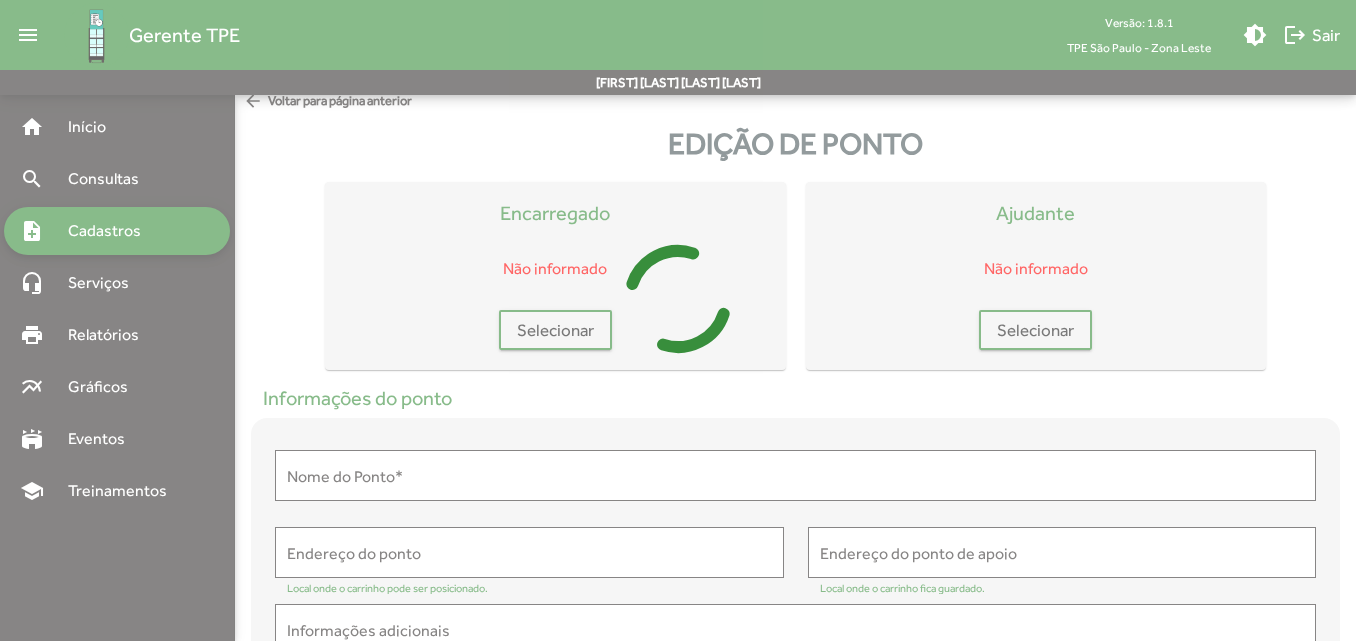scroll, scrollTop: 0, scrollLeft: 0, axis: both 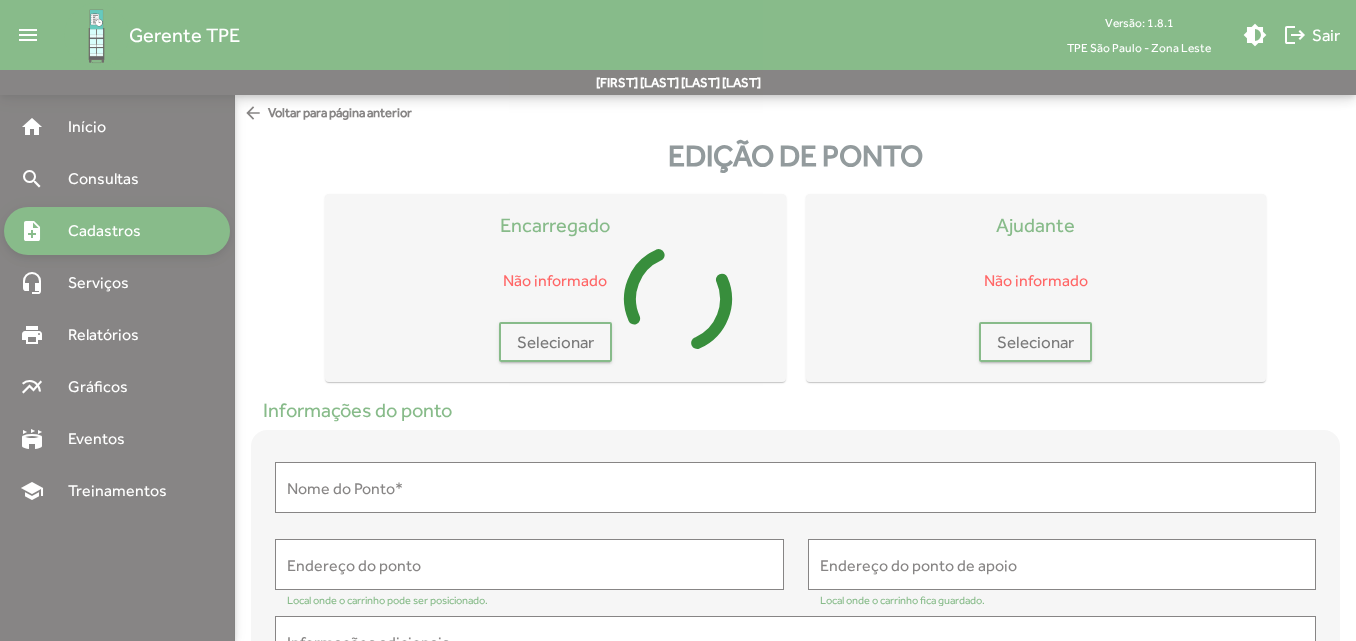 type on "**********" 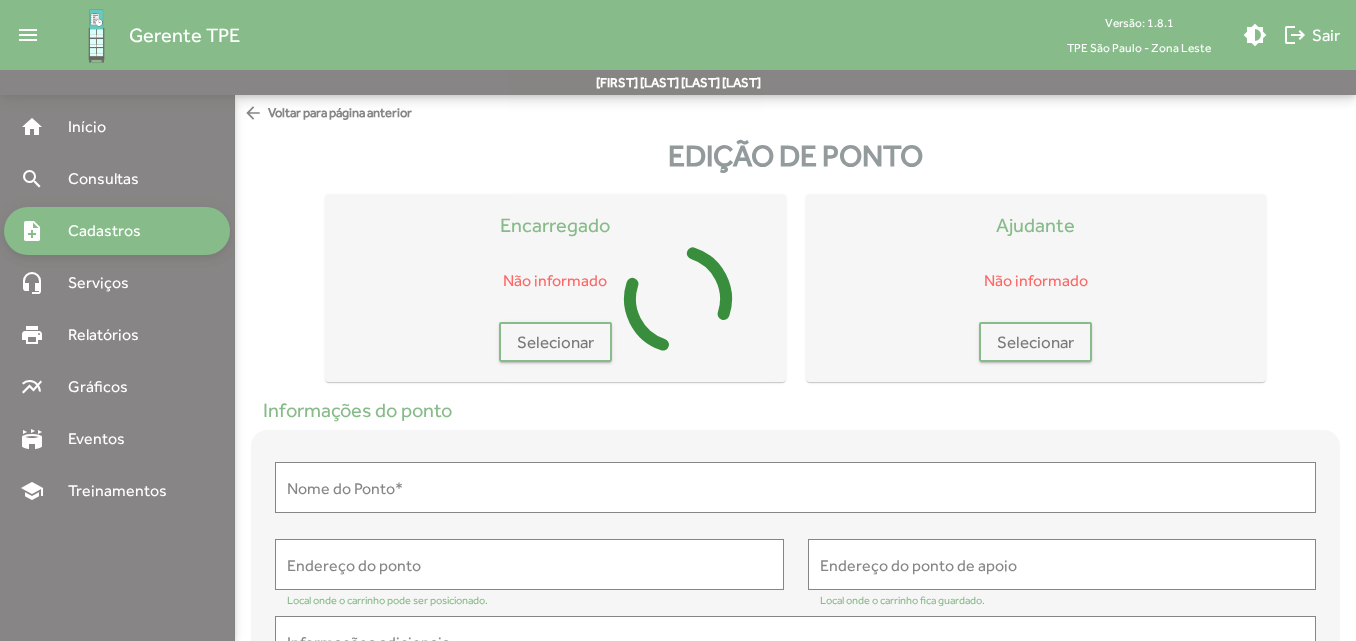 type on "**********" 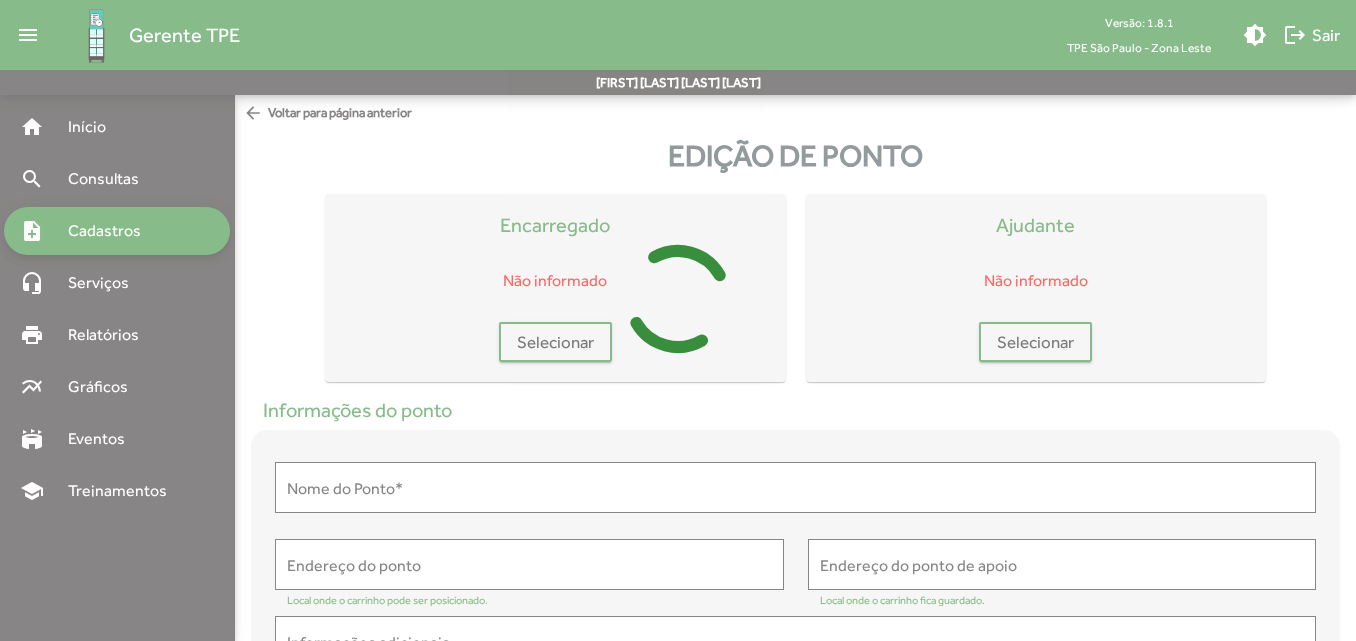type on "**********" 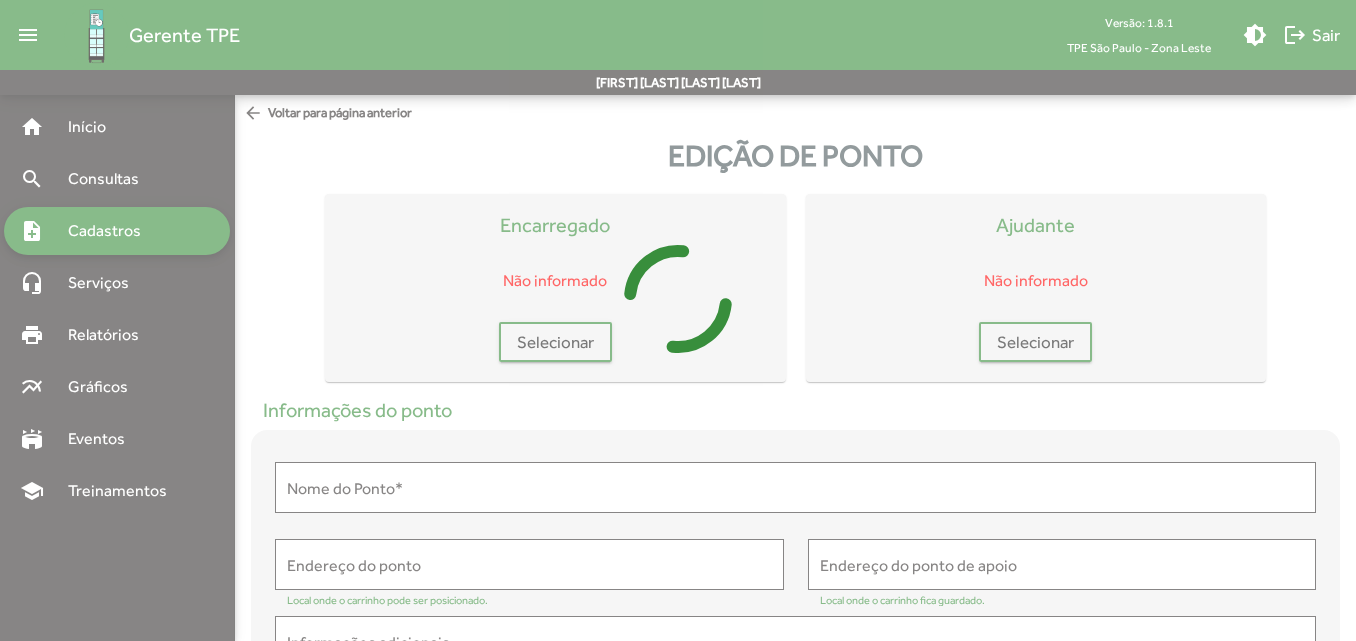 type on "**********" 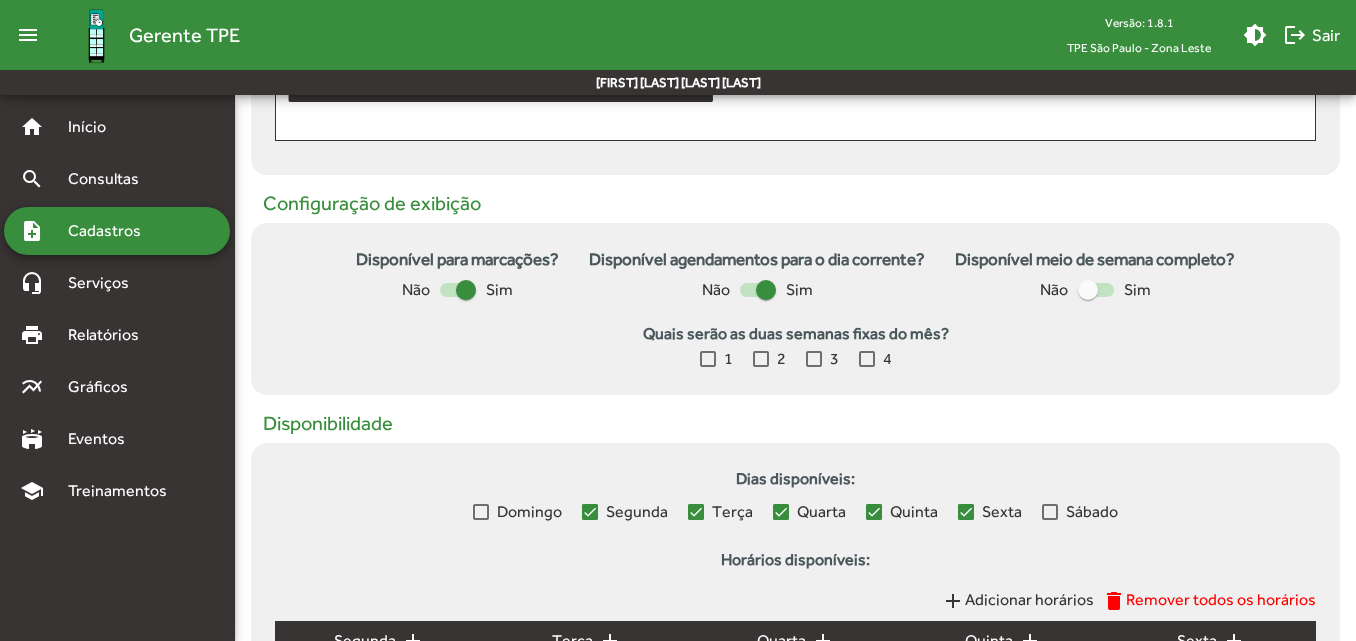 scroll, scrollTop: 600, scrollLeft: 0, axis: vertical 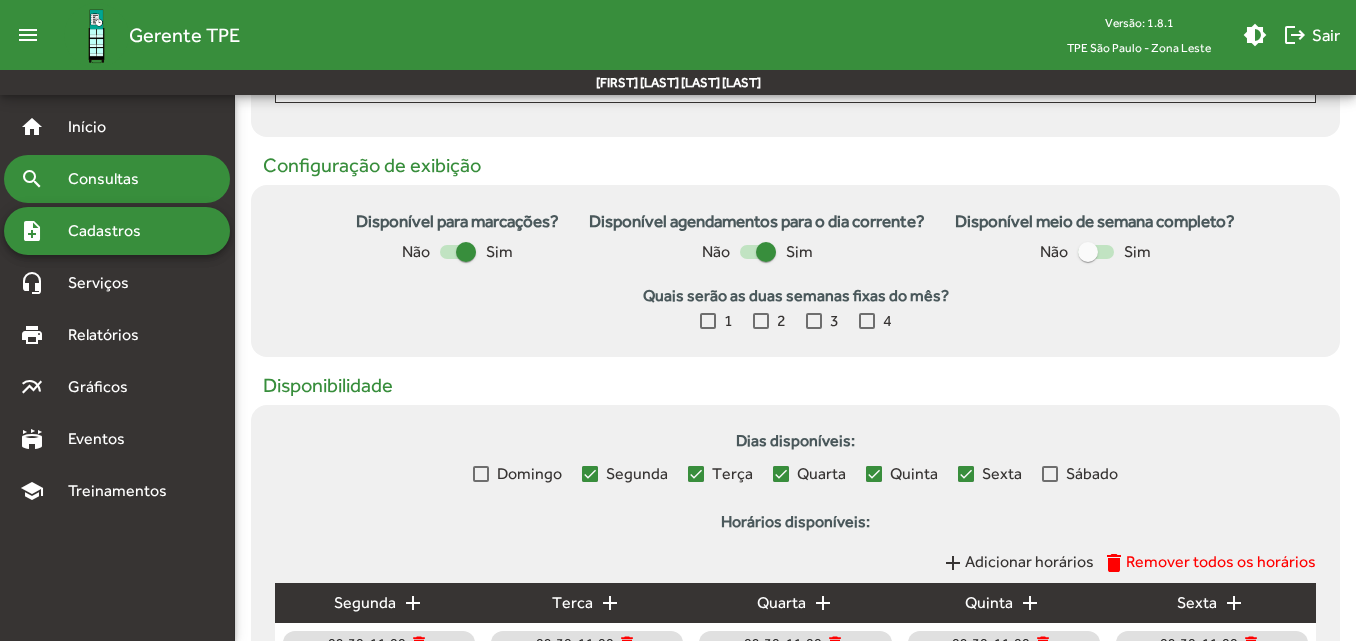click on "Consultas" at bounding box center [110, 179] 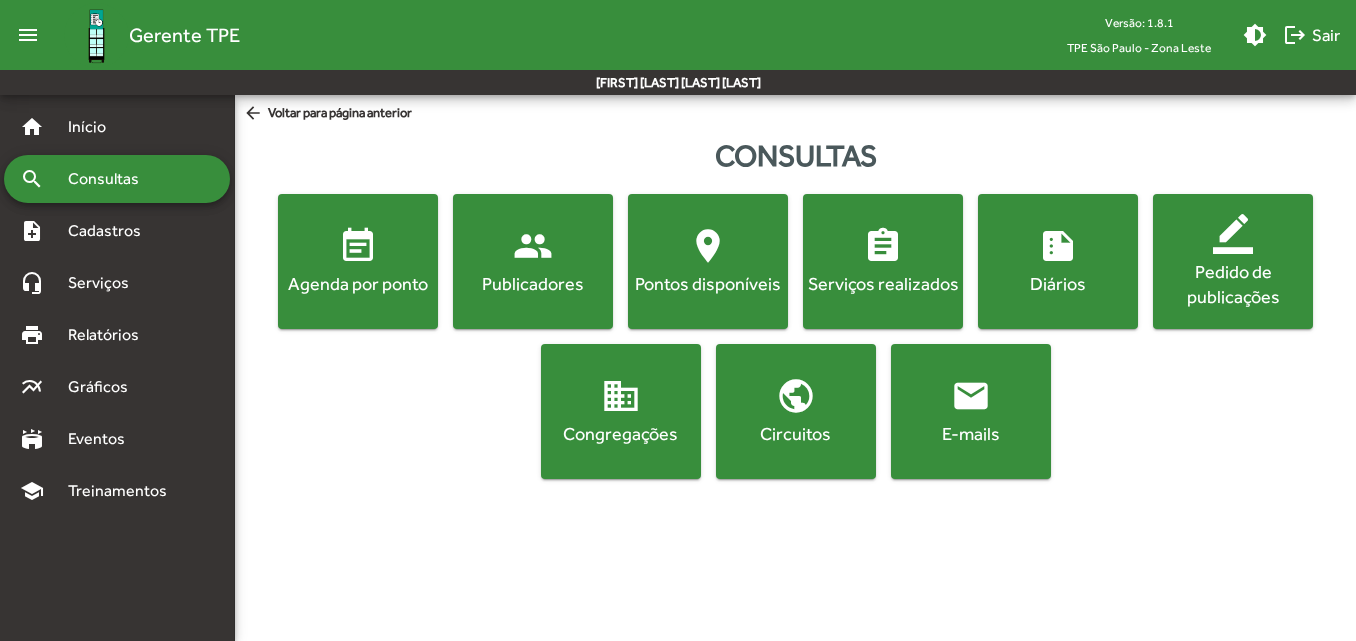 scroll, scrollTop: 0, scrollLeft: 0, axis: both 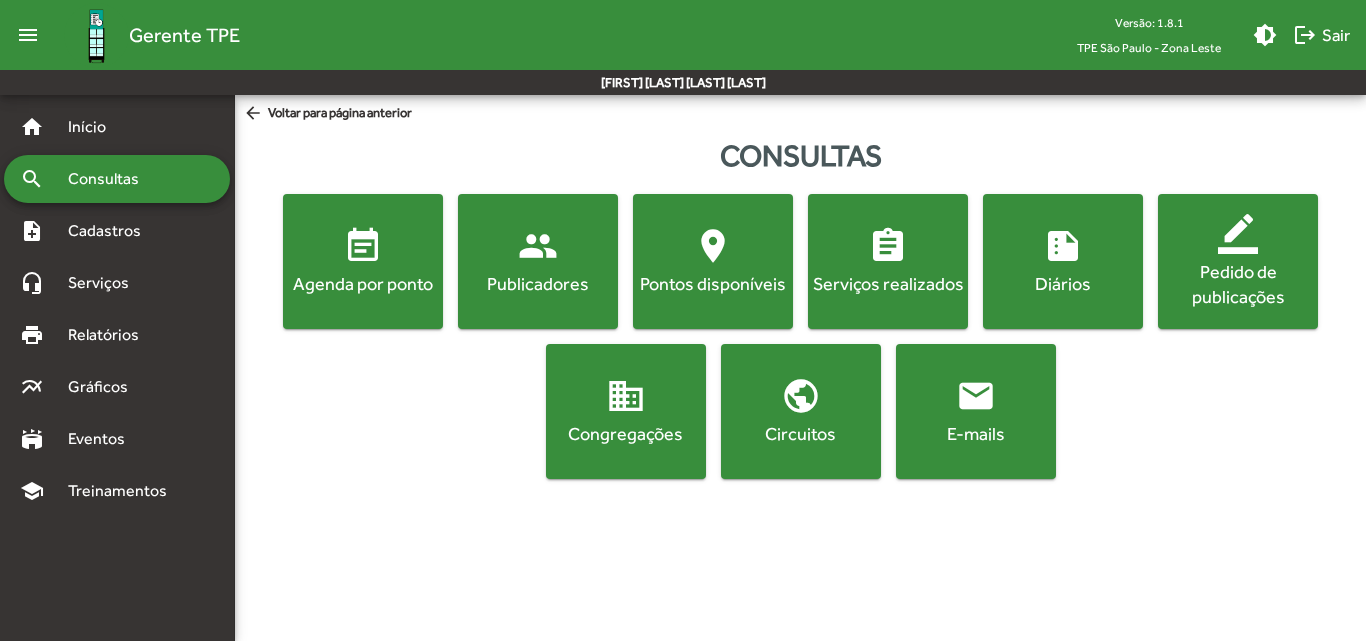 click on "event_note  Agenda por ponto" 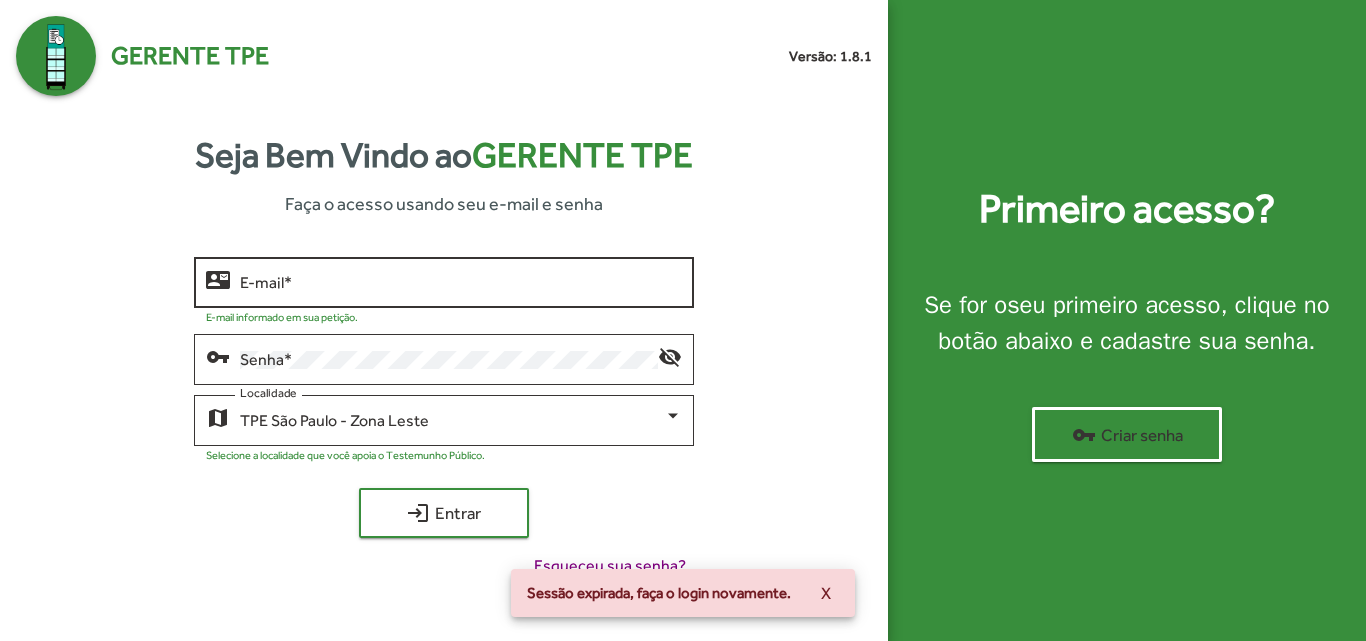 click on "E-mail   *" at bounding box center [460, 283] 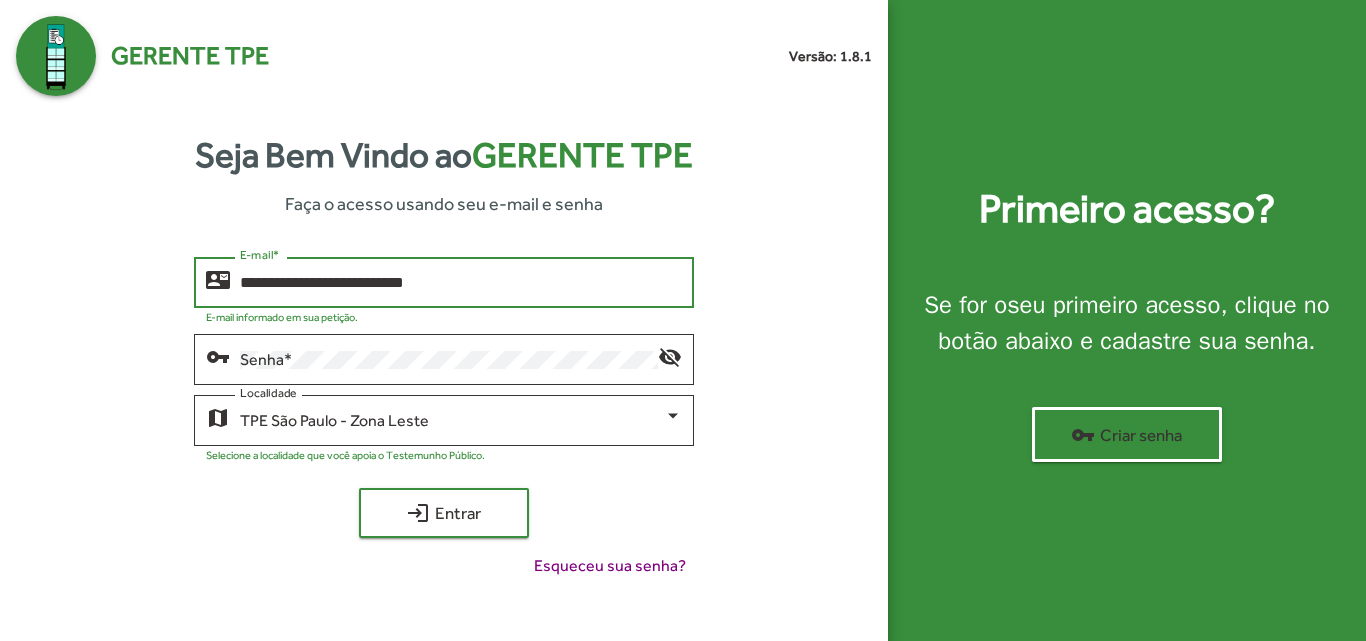 type on "**********" 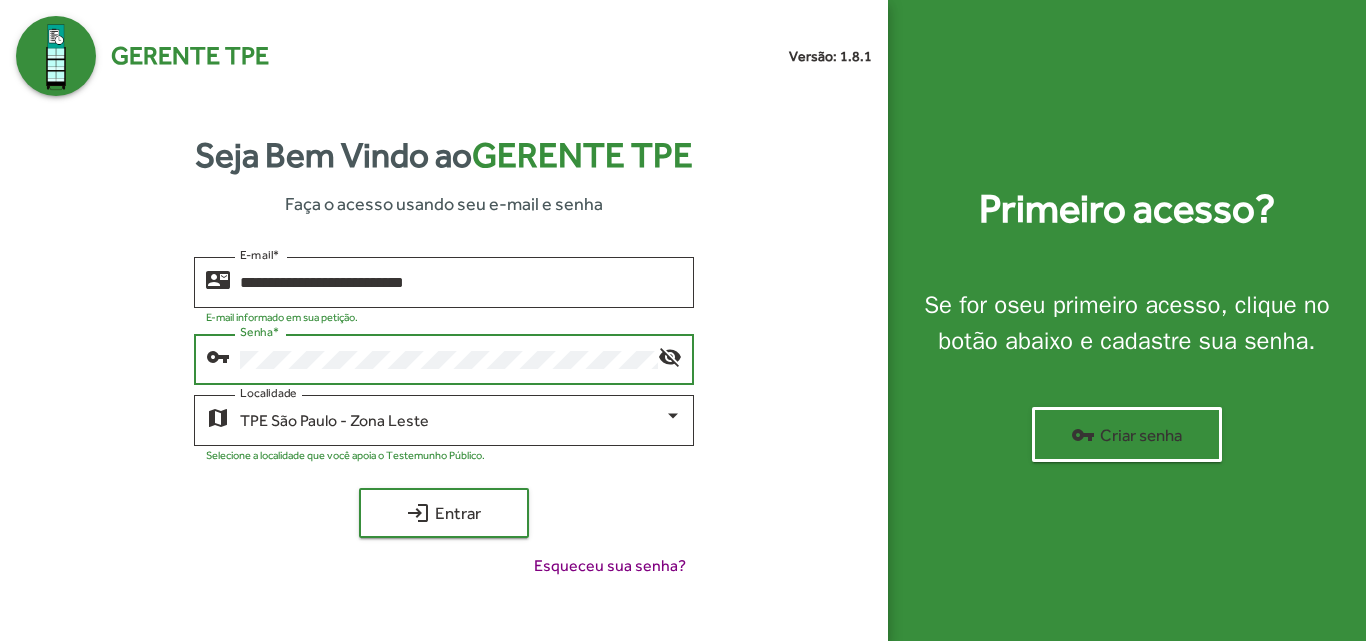 click on "login  Entrar" 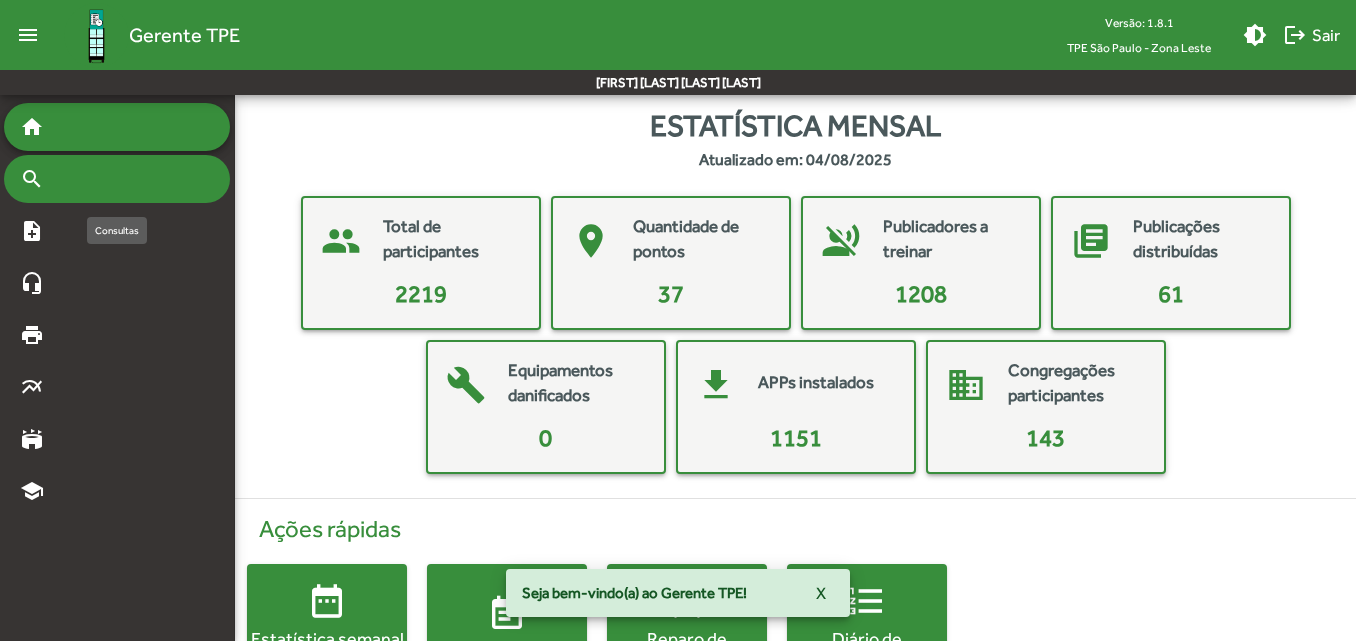 click on "search" at bounding box center (32, 179) 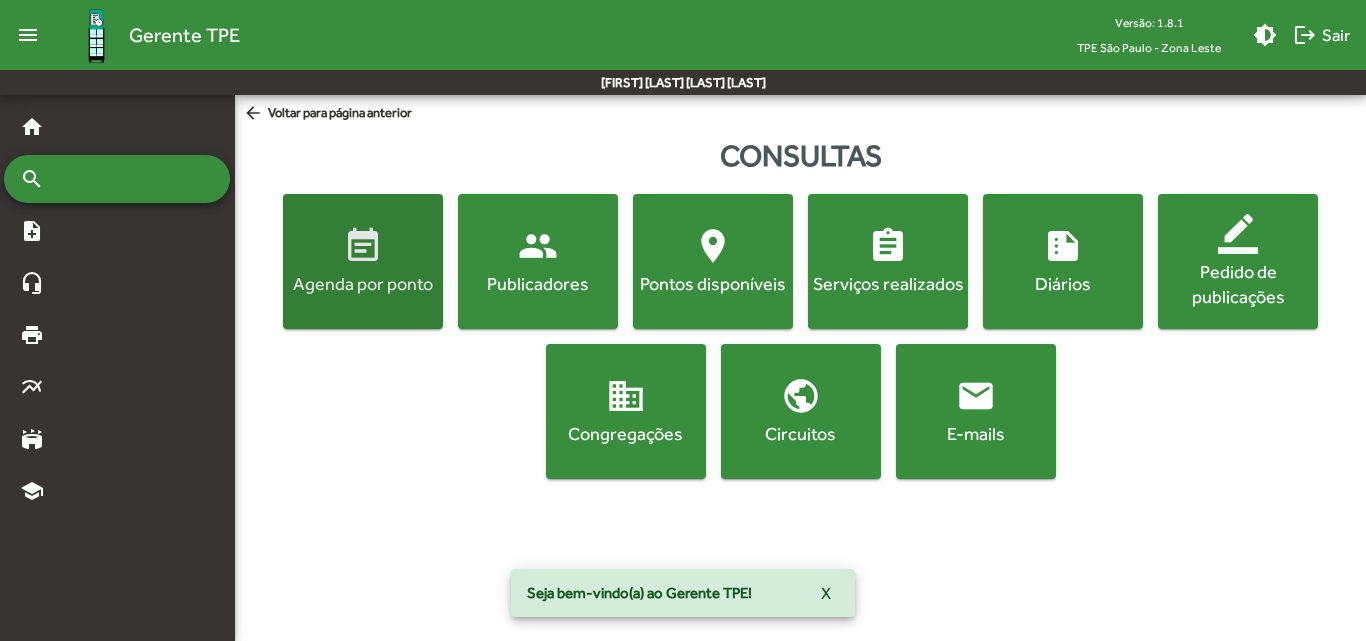 click on "Agenda por ponto" 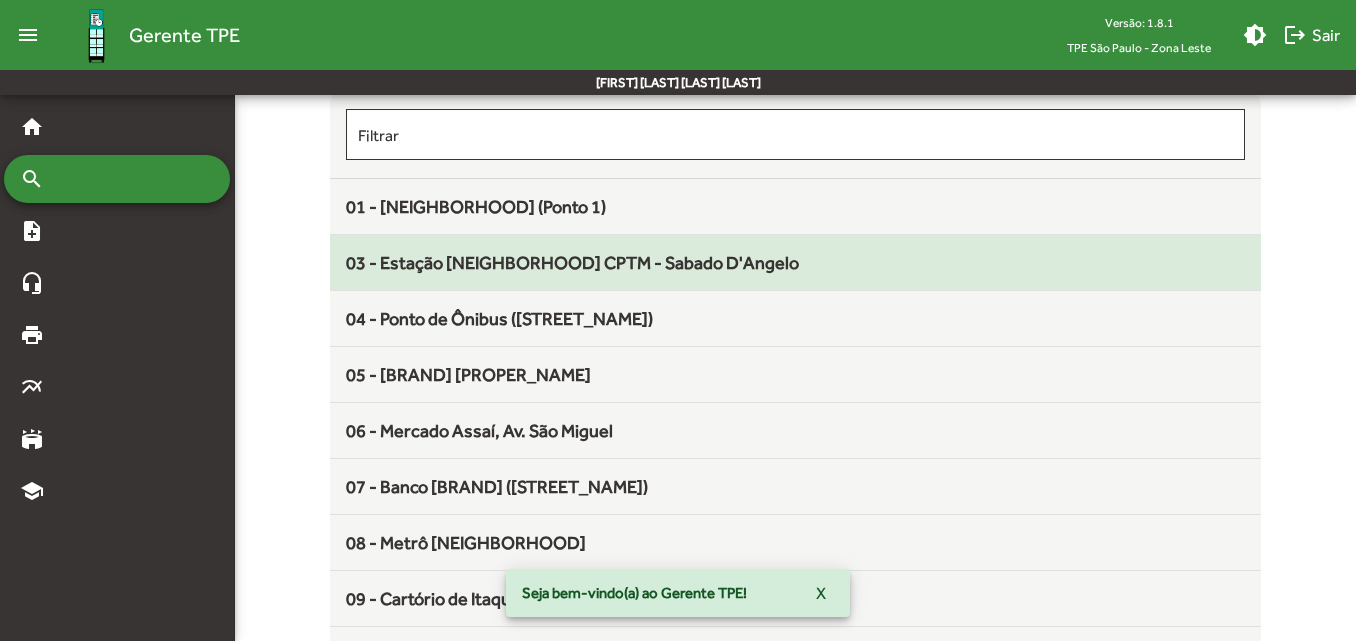 scroll, scrollTop: 200, scrollLeft: 0, axis: vertical 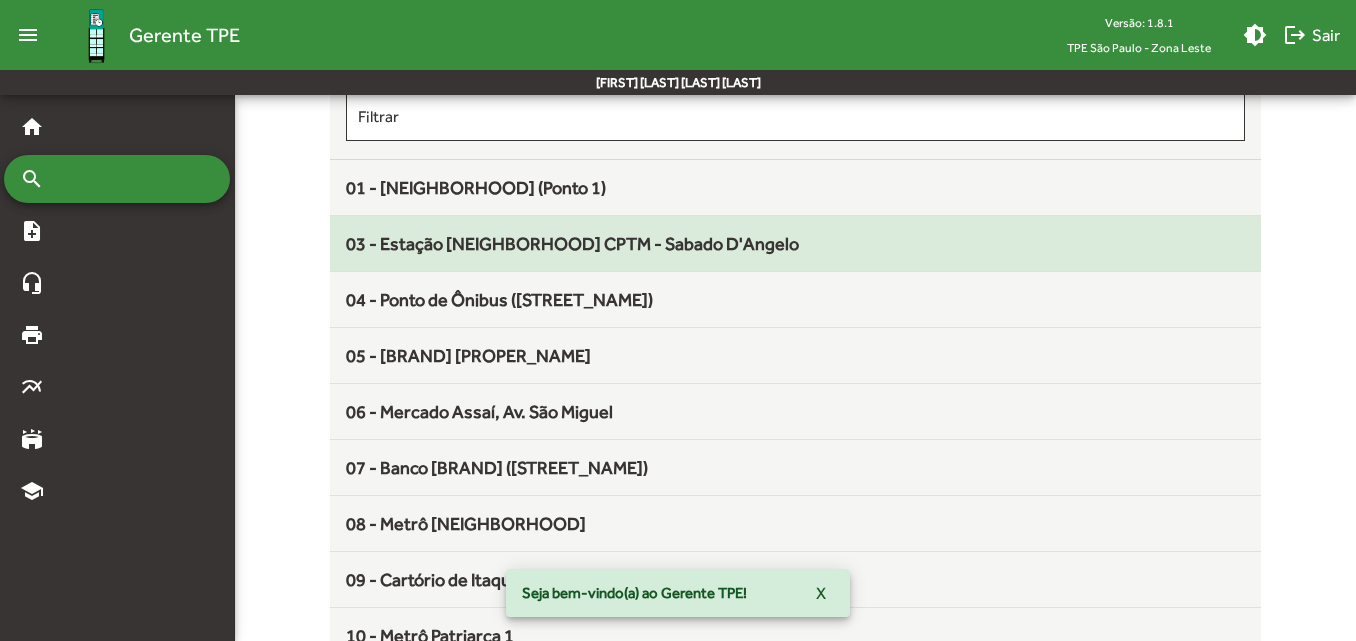 click on "03 - Estação [NEIGHBORHOOD] CPTM - Sabado D'Angelo" 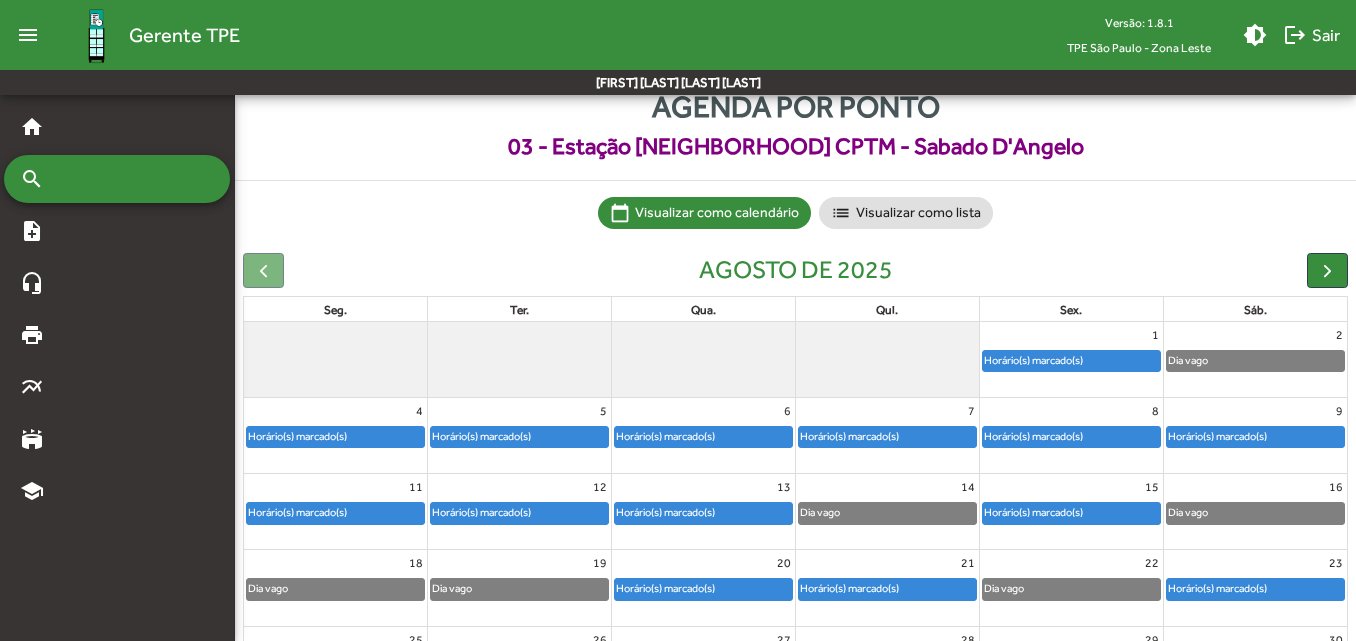 scroll, scrollTop: 0, scrollLeft: 0, axis: both 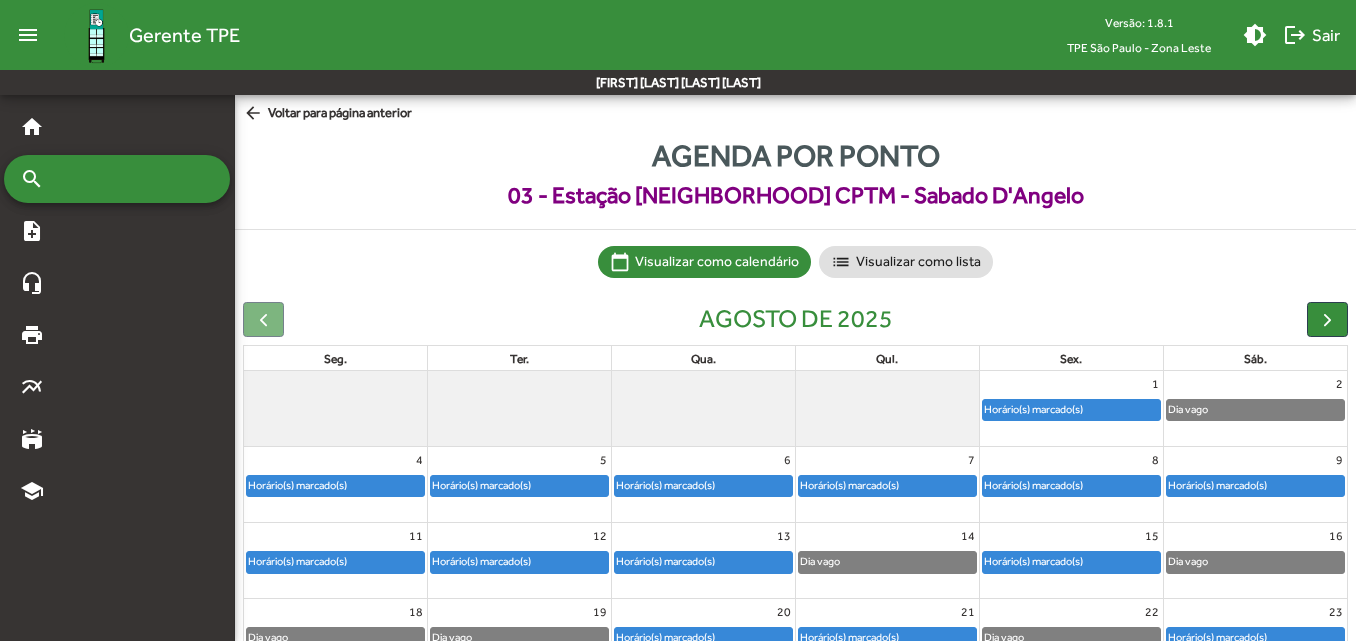 click on "arrow_back  Voltar para página anterior" 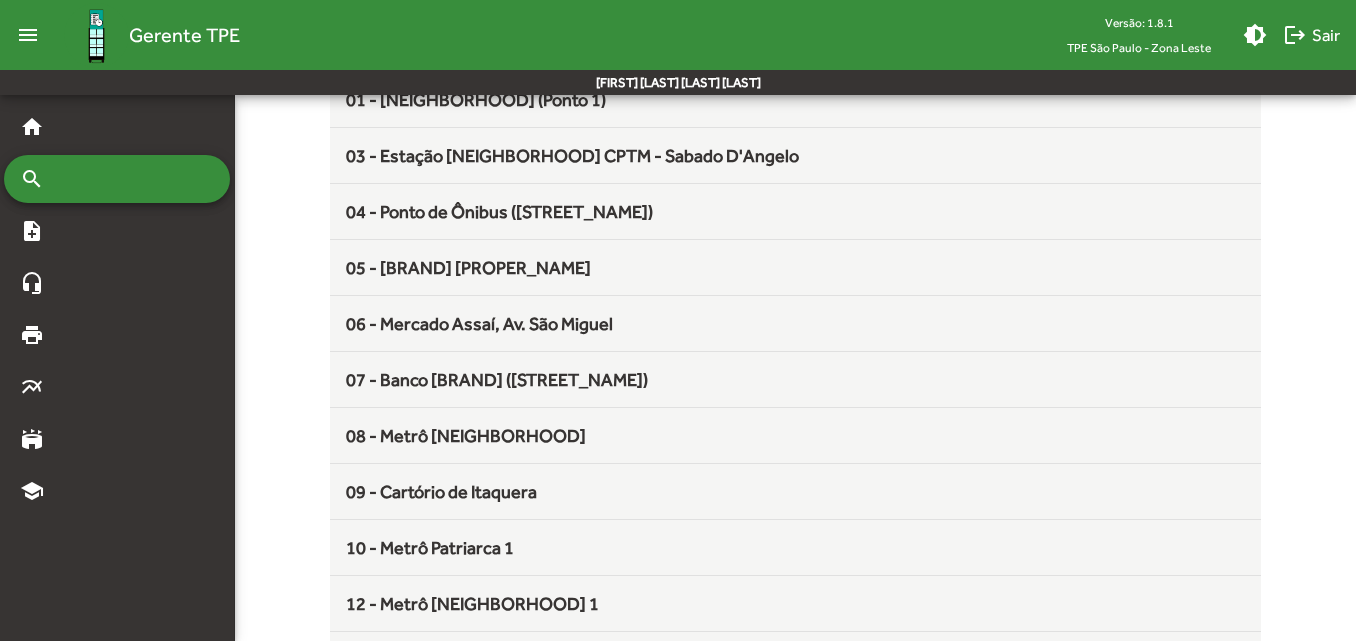 scroll, scrollTop: 300, scrollLeft: 0, axis: vertical 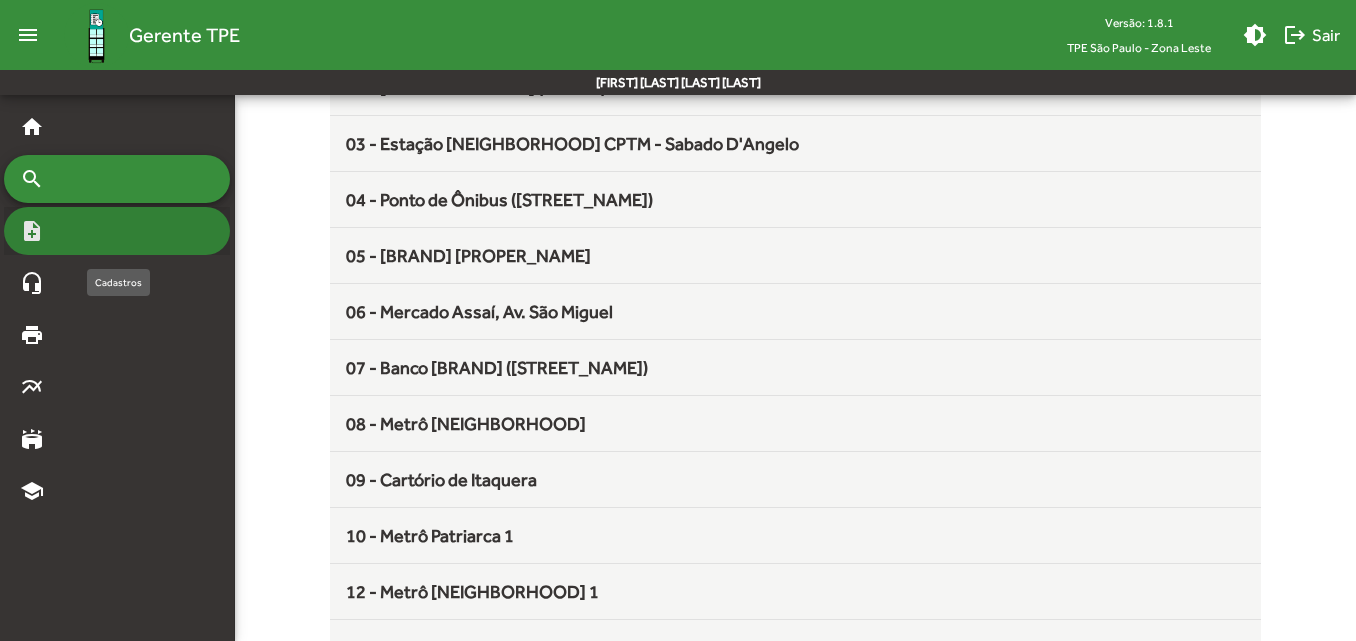 click on "note_add" at bounding box center [117, 231] 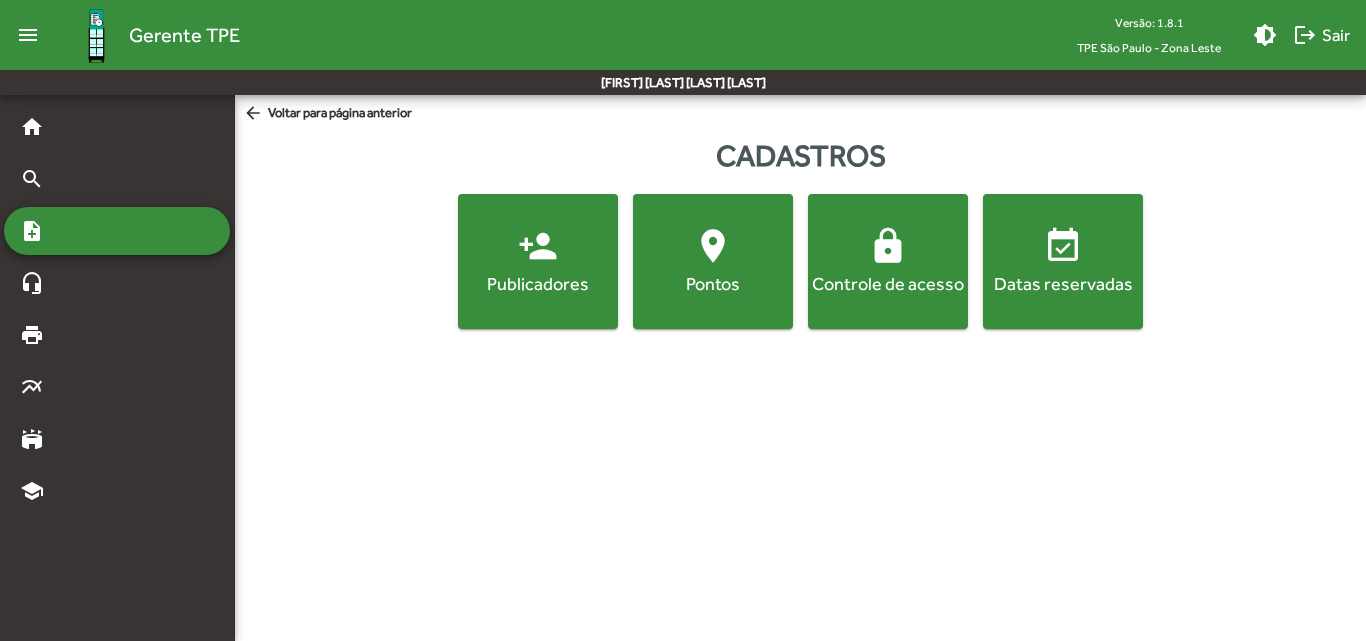click on "Publicadores" 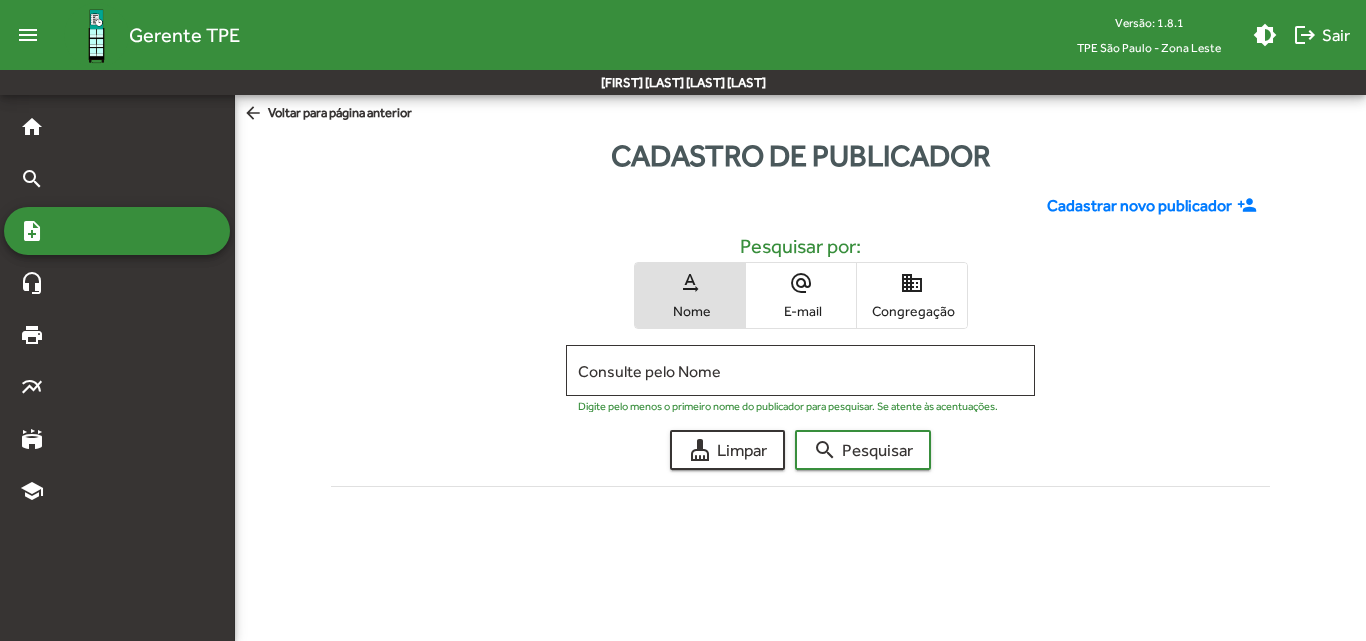 click on "domain Congregação" at bounding box center [912, 295] 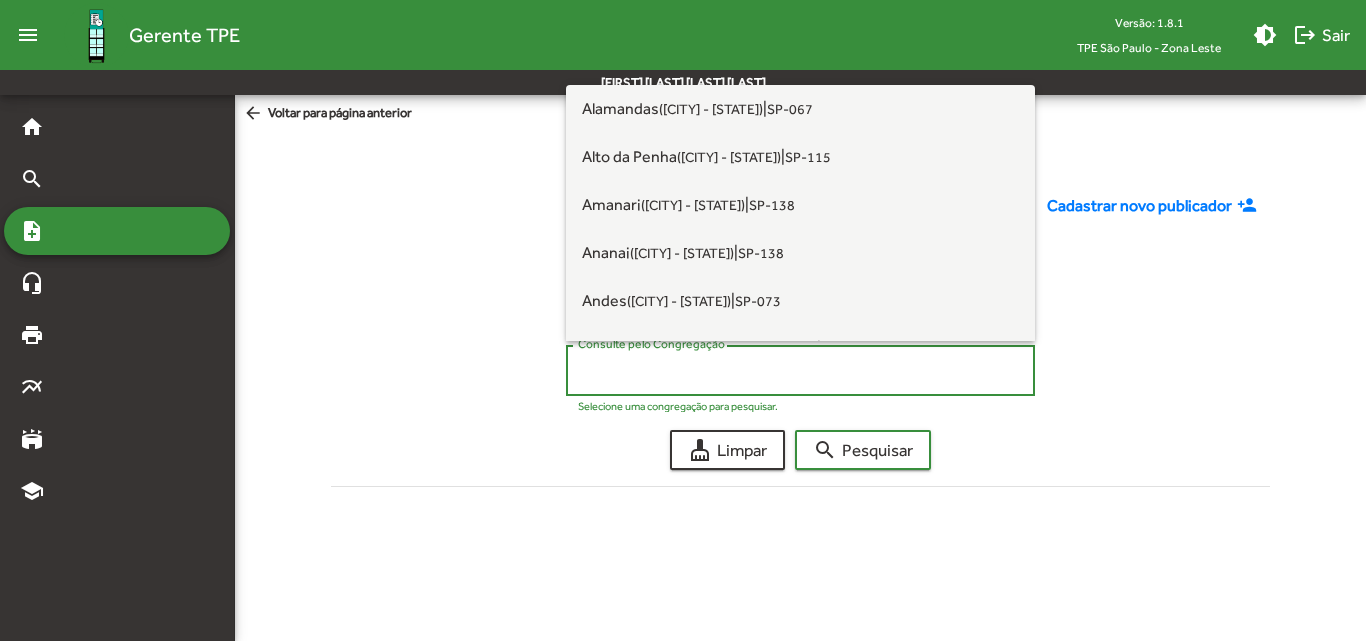 click on "Consulte pelo Congregação" at bounding box center (800, 371) 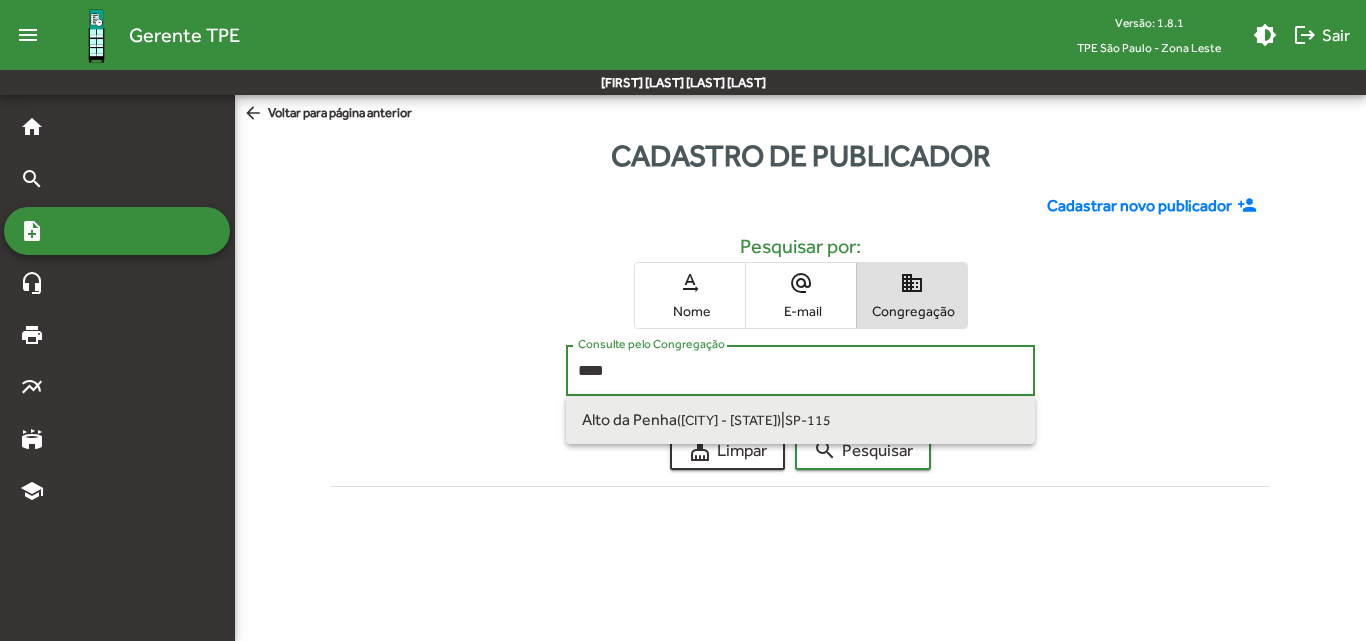 click on "[NEIGHBORHOOD] ([CITY] - [STATE])  |  SP-115" at bounding box center [800, 420] 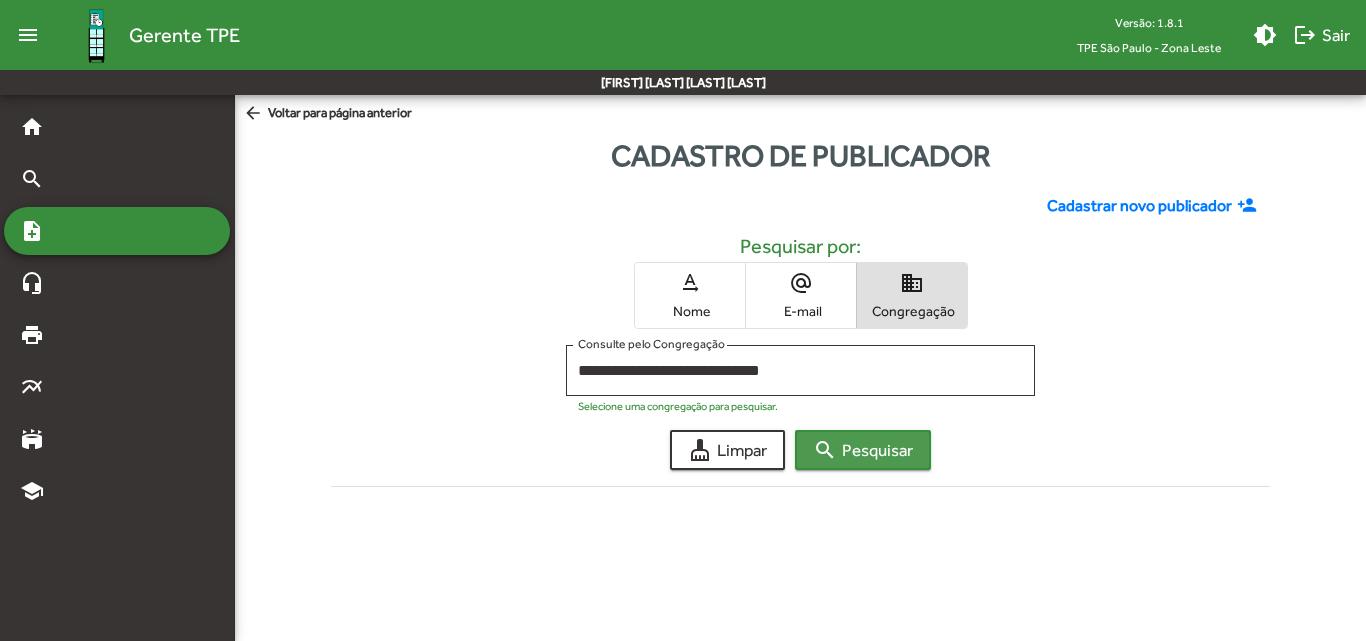 click on "search  Pesquisar" 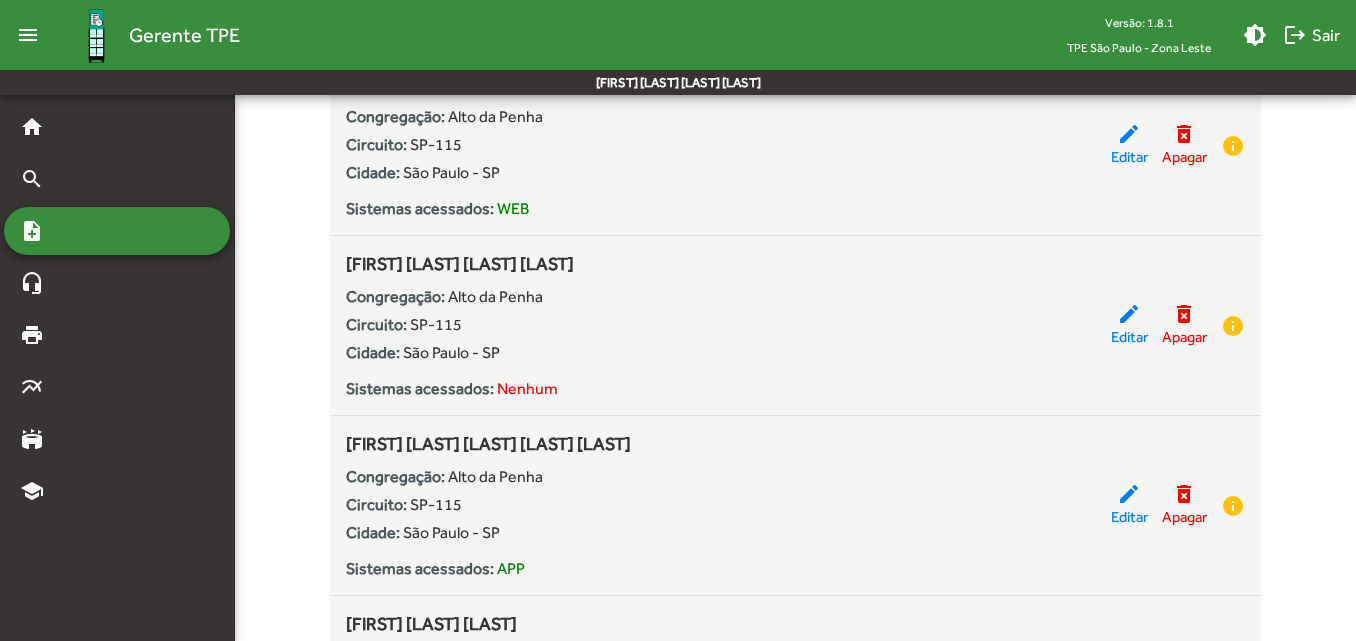 scroll, scrollTop: 3000, scrollLeft: 0, axis: vertical 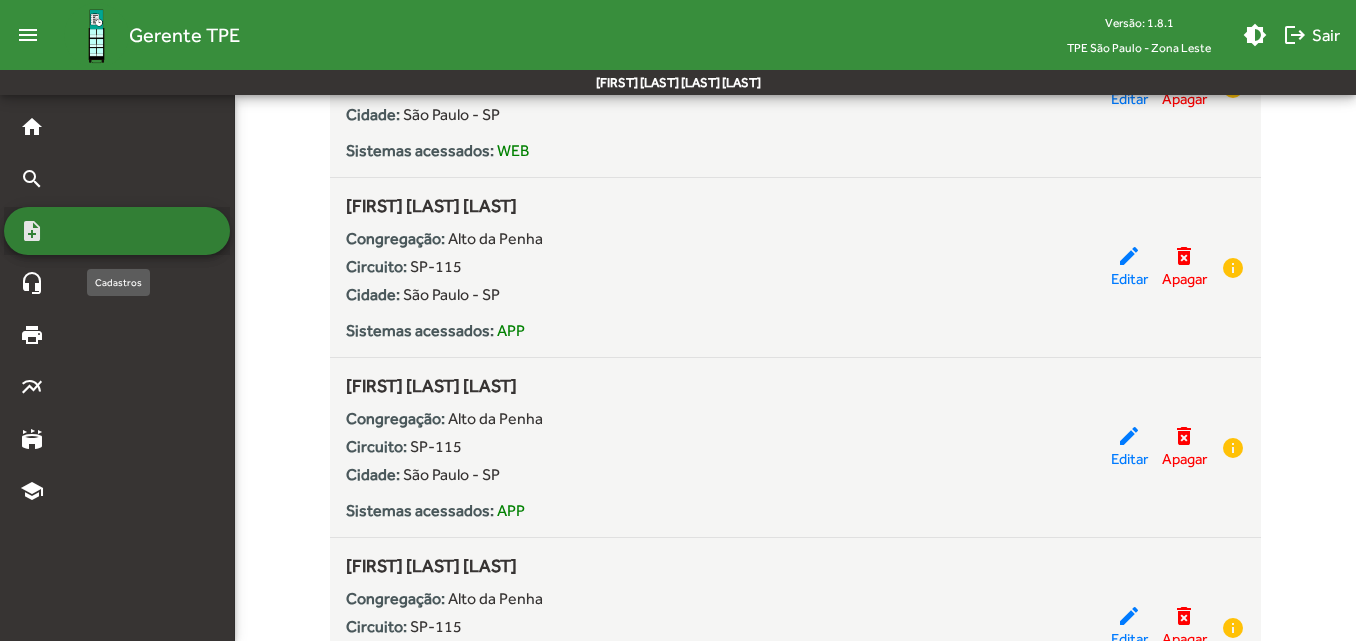 click on "note_add" at bounding box center (117, 231) 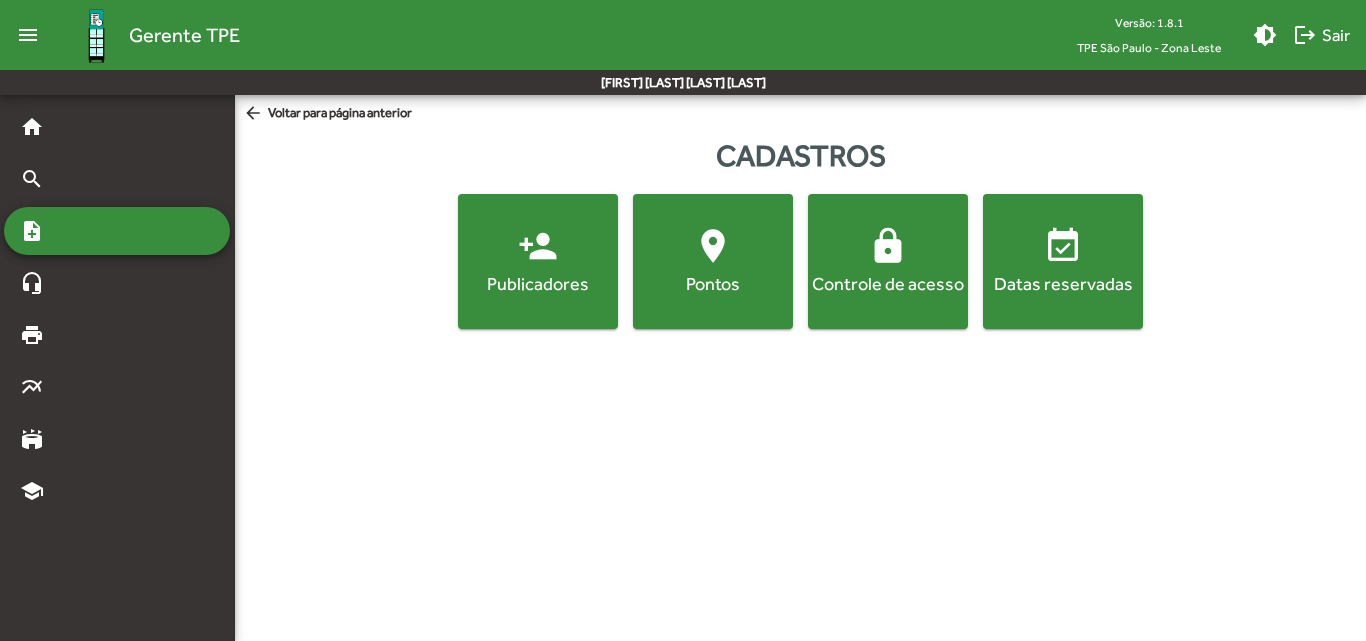 click on "Publicadores" 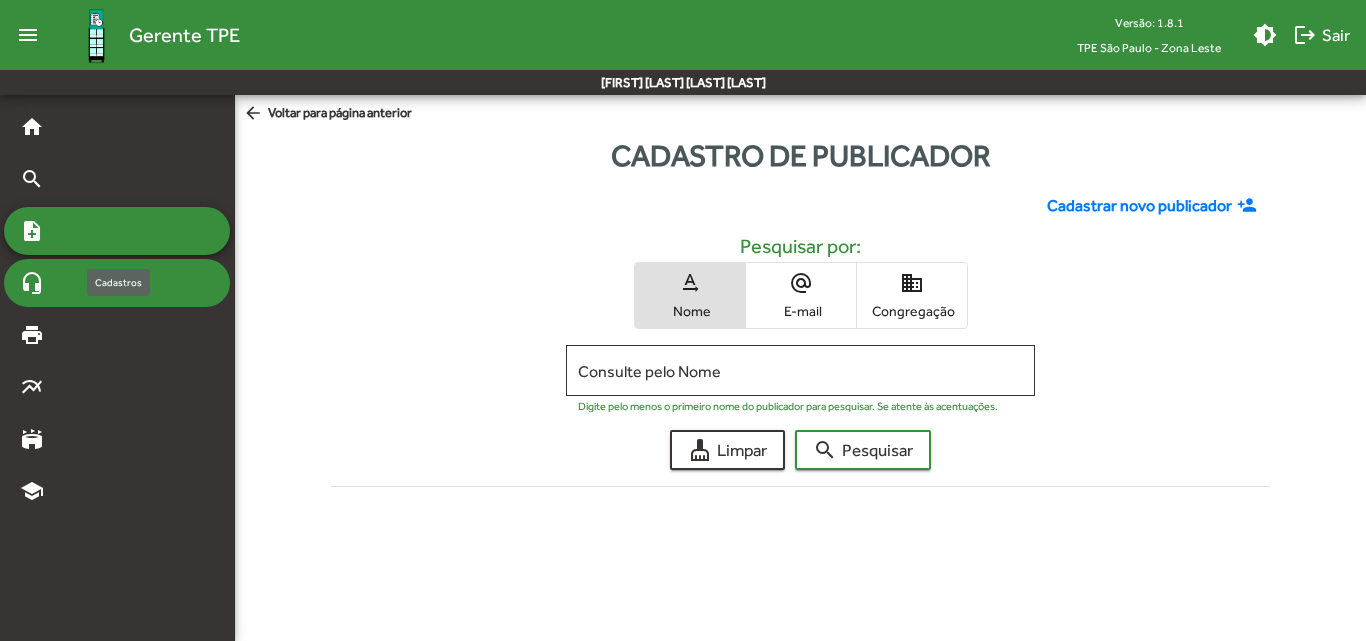 drag, startPoint x: 42, startPoint y: 225, endPoint x: 110, endPoint y: 264, distance: 78.39005 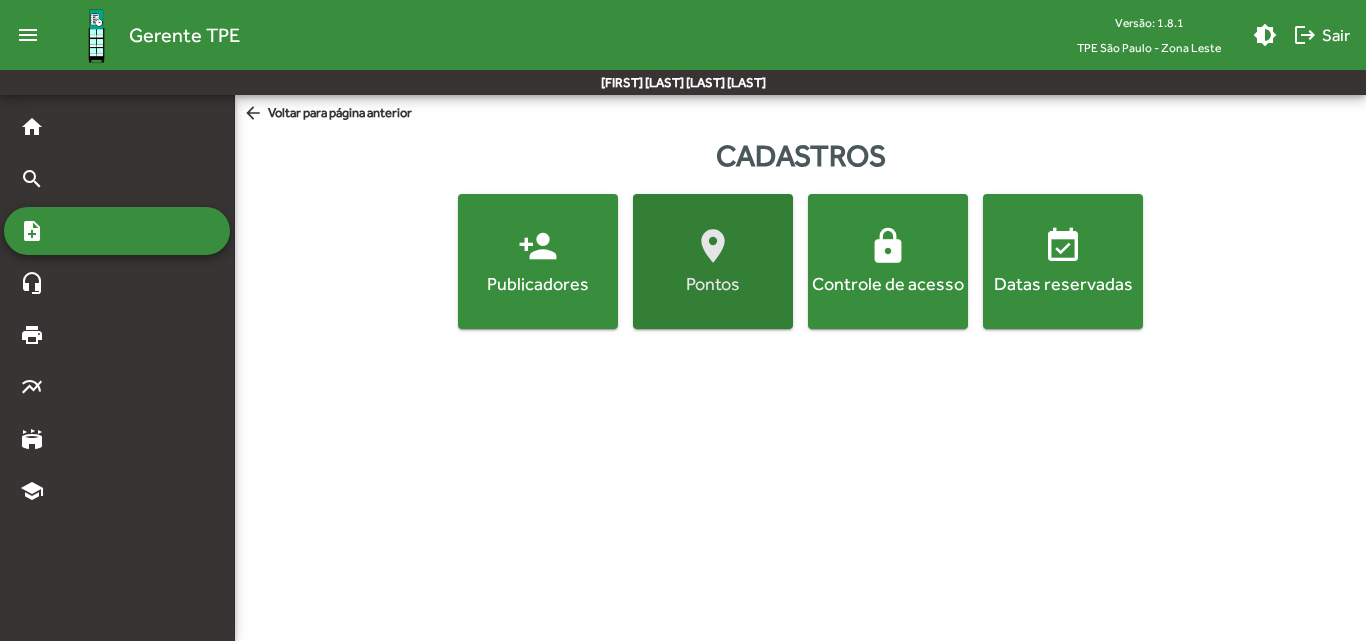 click on "location_on  Pontos" 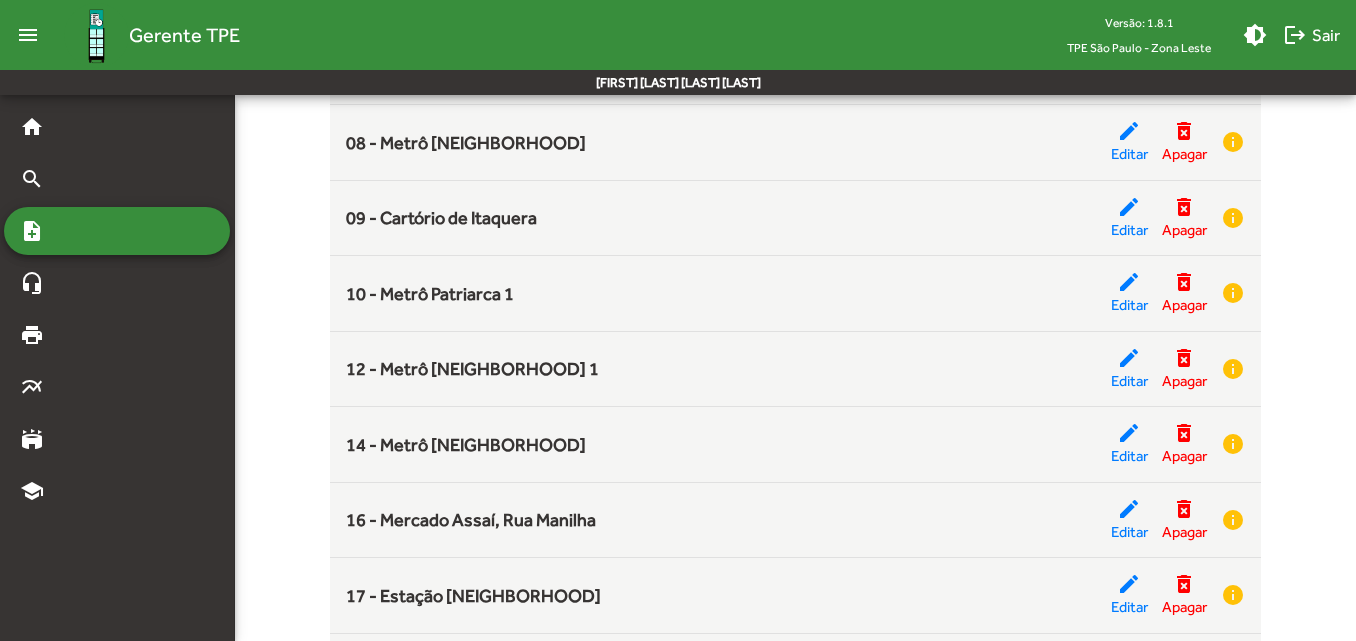 scroll, scrollTop: 800, scrollLeft: 0, axis: vertical 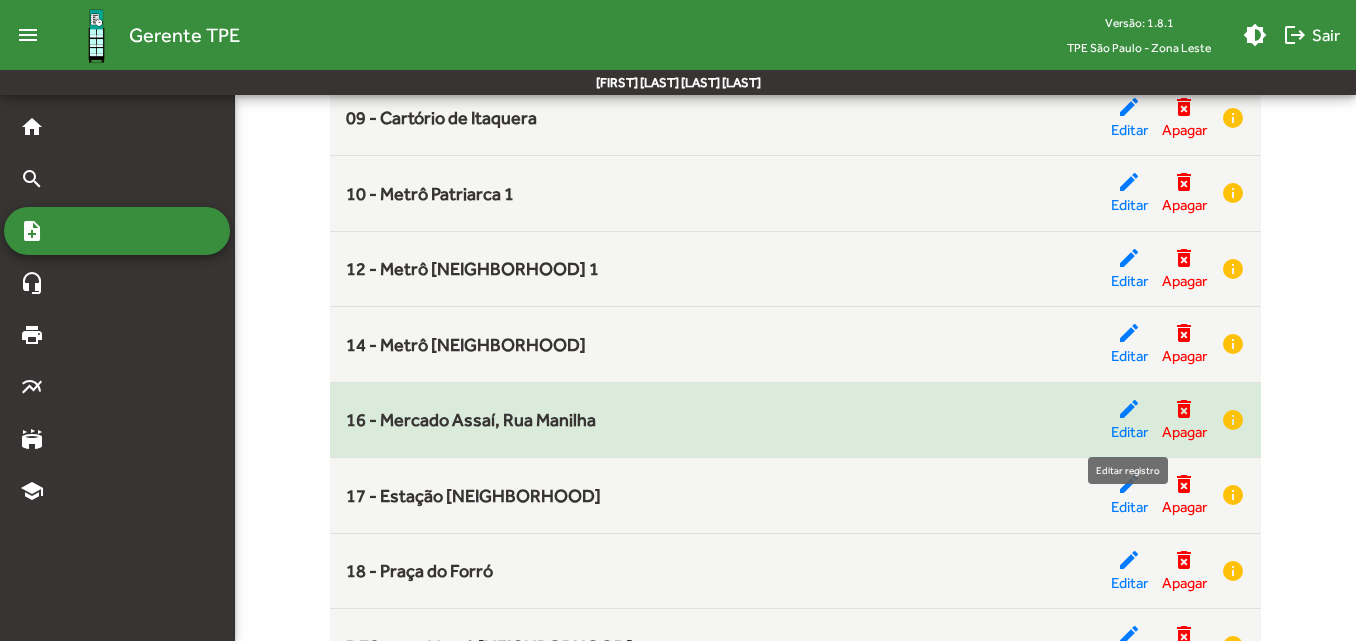 click on "Editar" 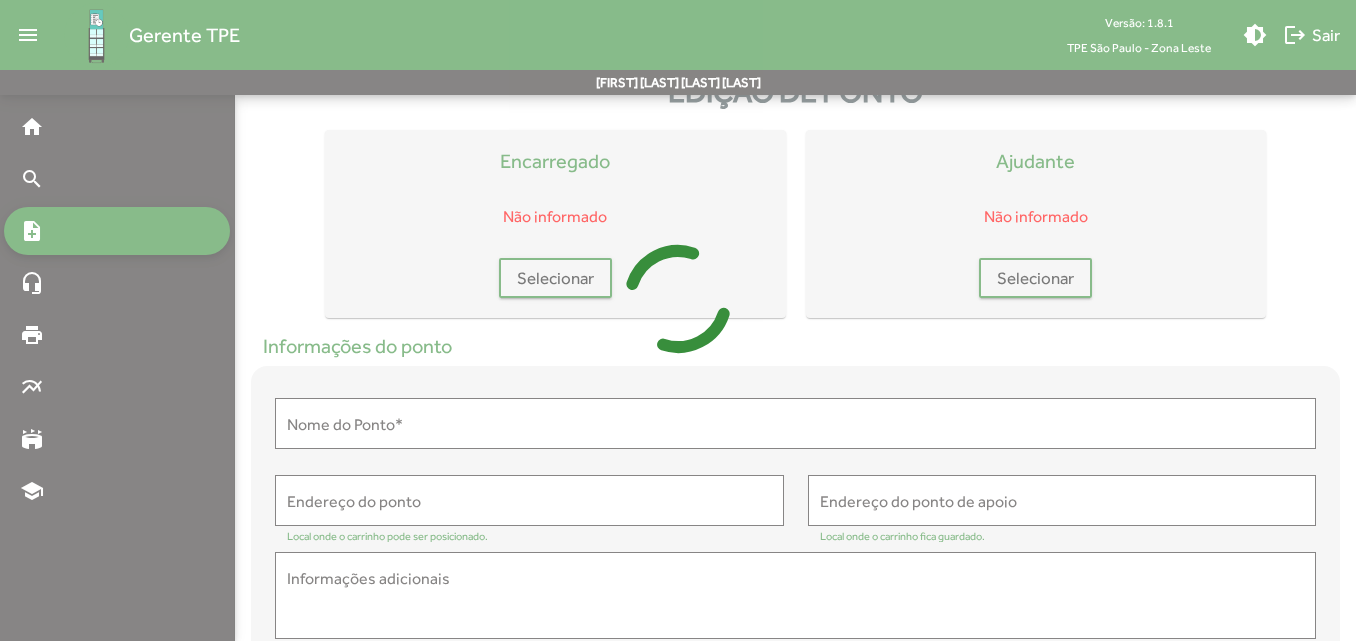 scroll, scrollTop: 0, scrollLeft: 0, axis: both 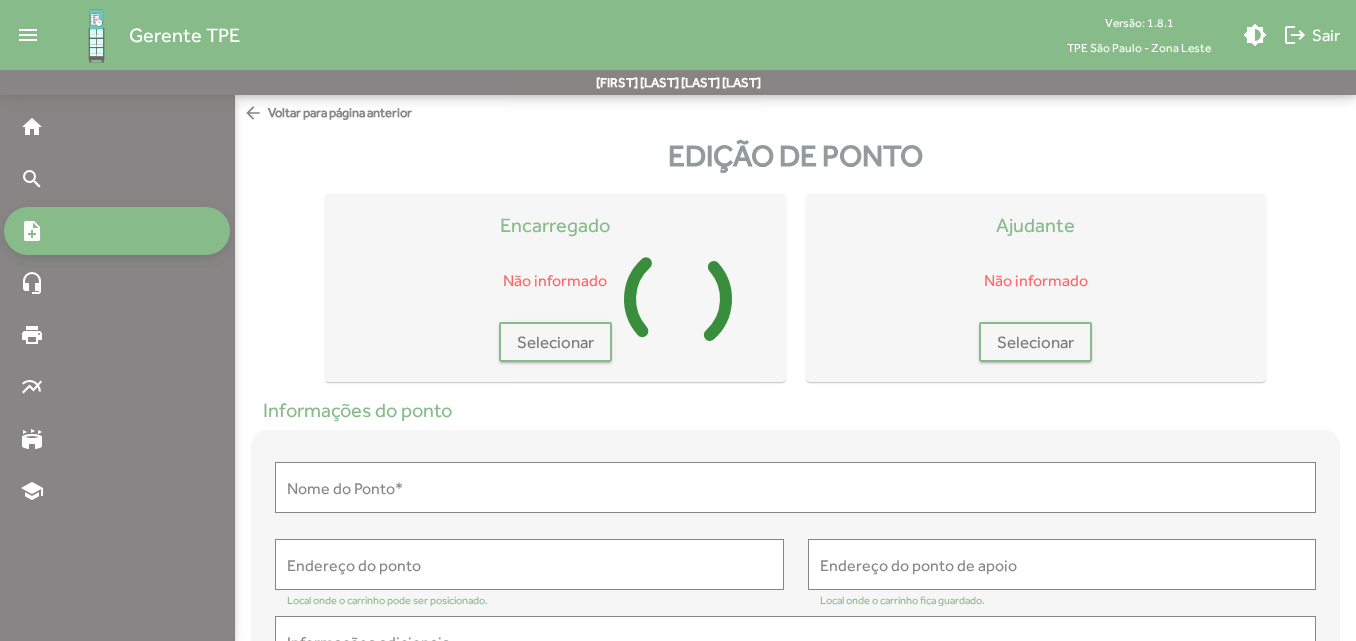 type on "**********" 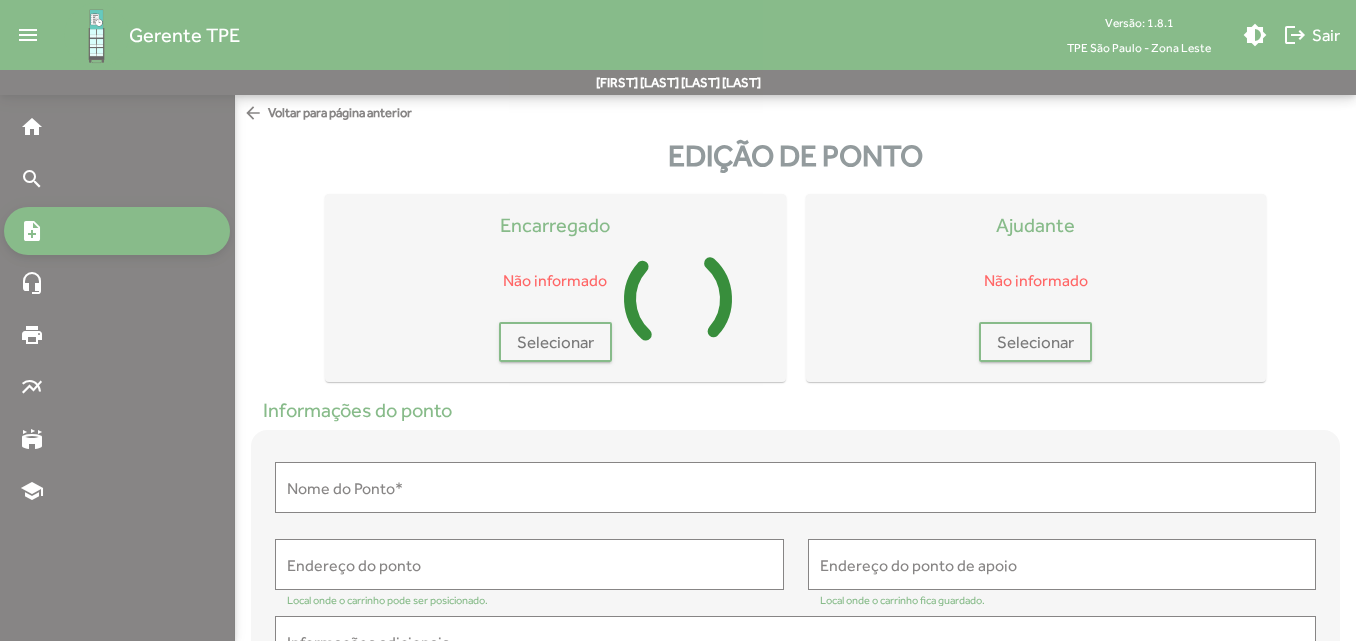 type on "**********" 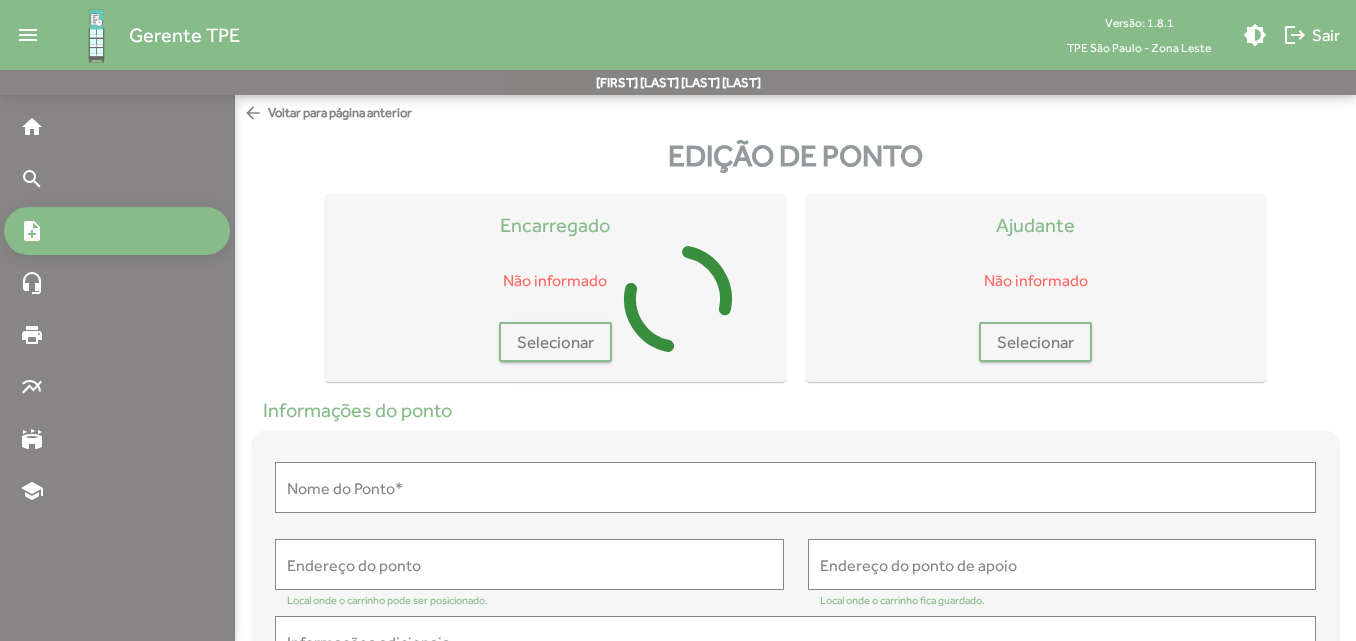 type on "**********" 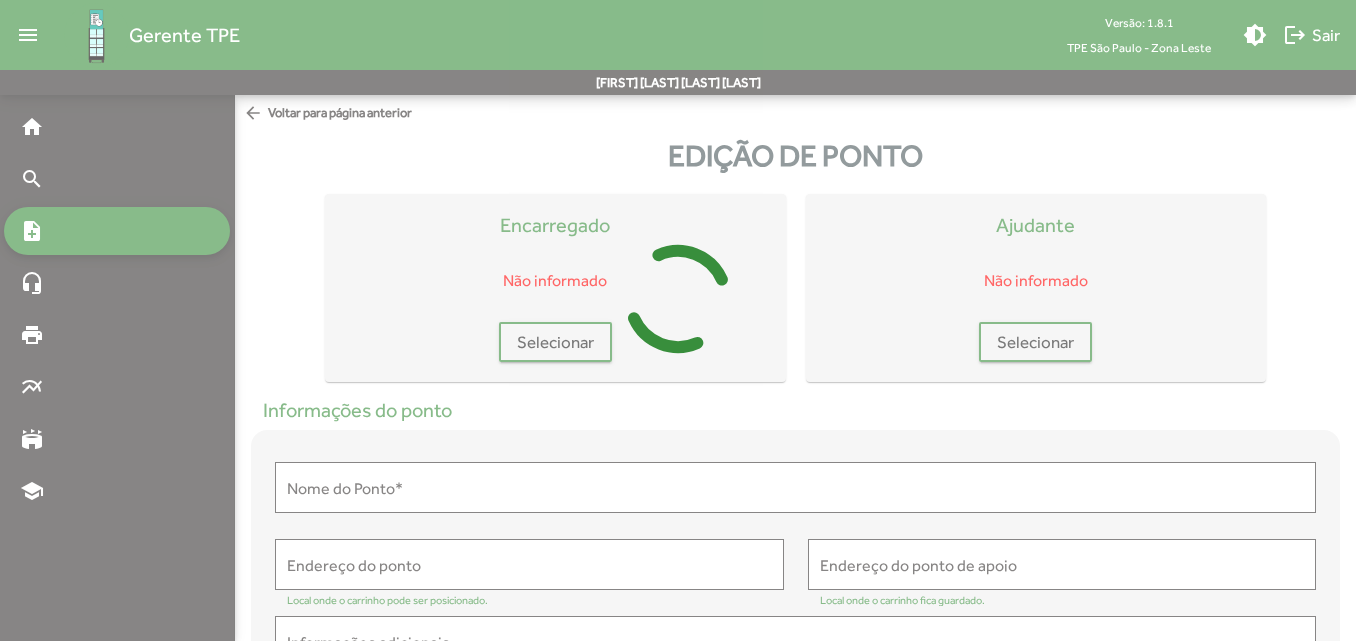 type on "**********" 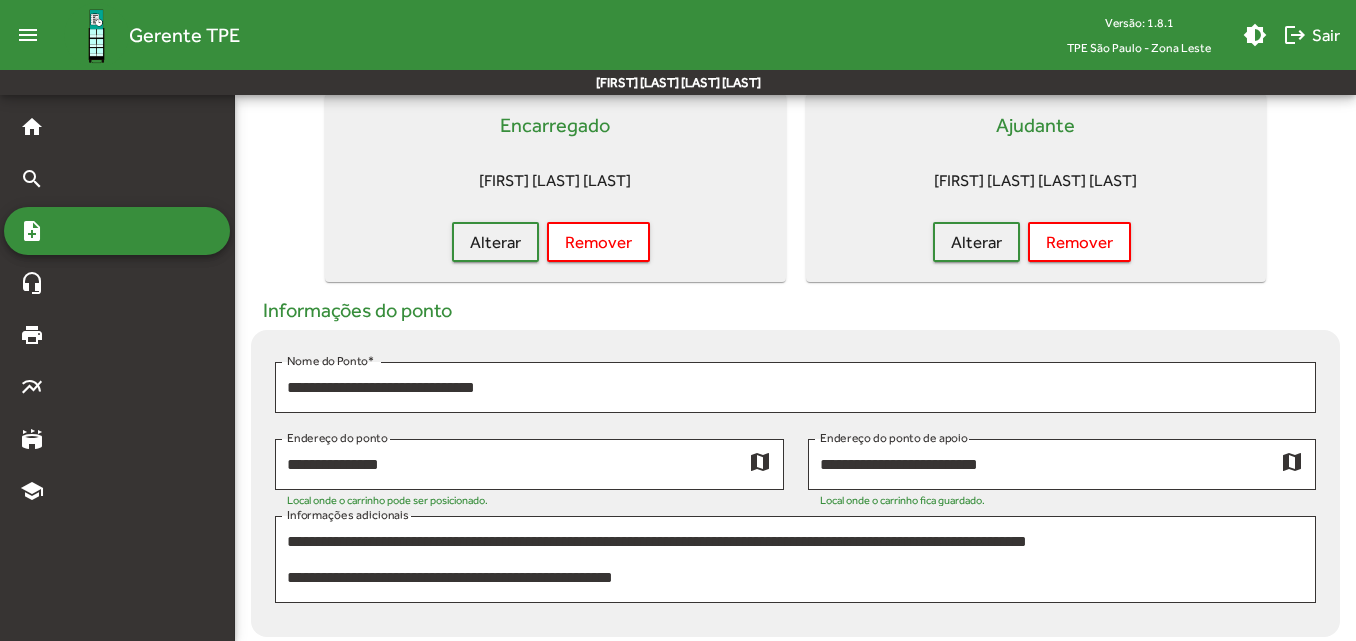 scroll, scrollTop: 0, scrollLeft: 0, axis: both 